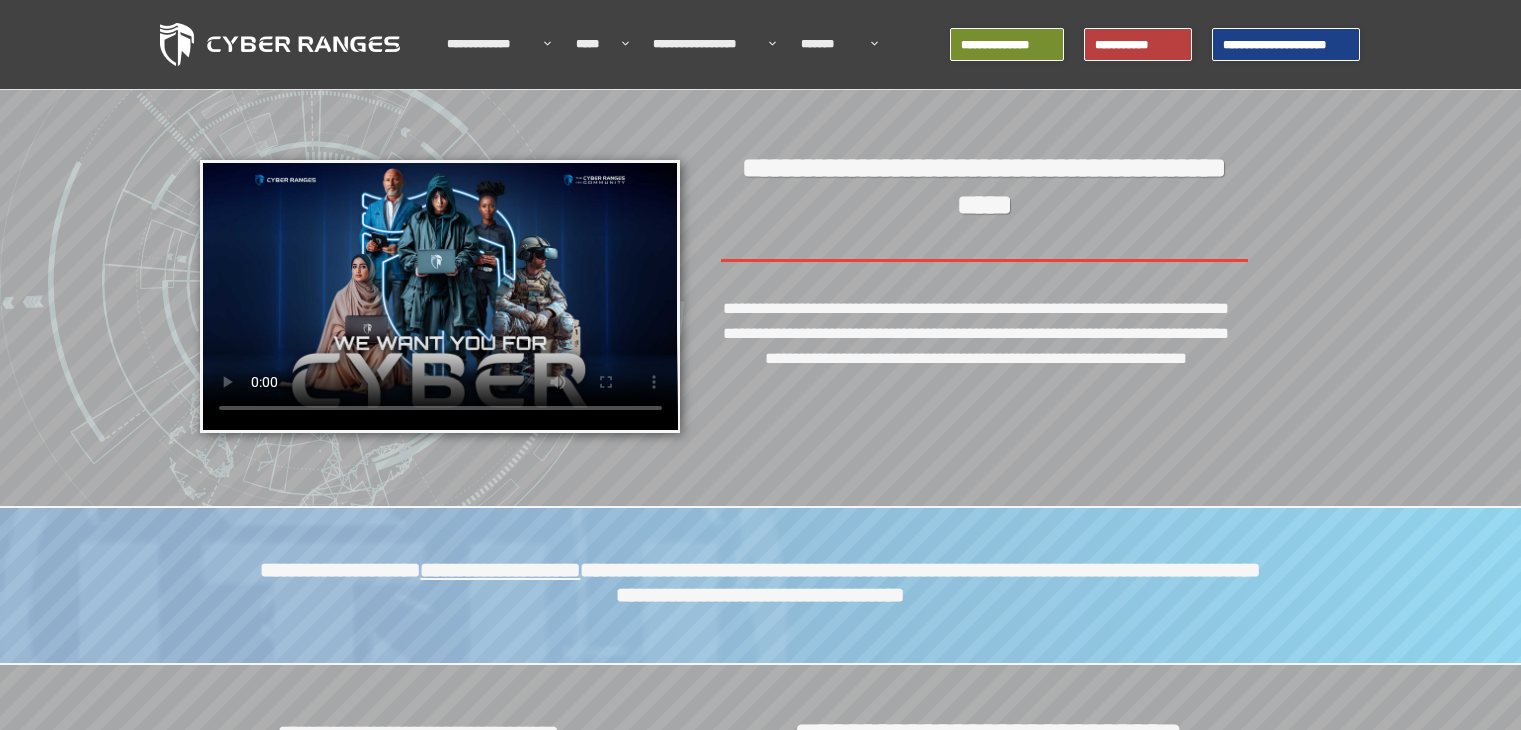 scroll, scrollTop: 0, scrollLeft: 0, axis: both 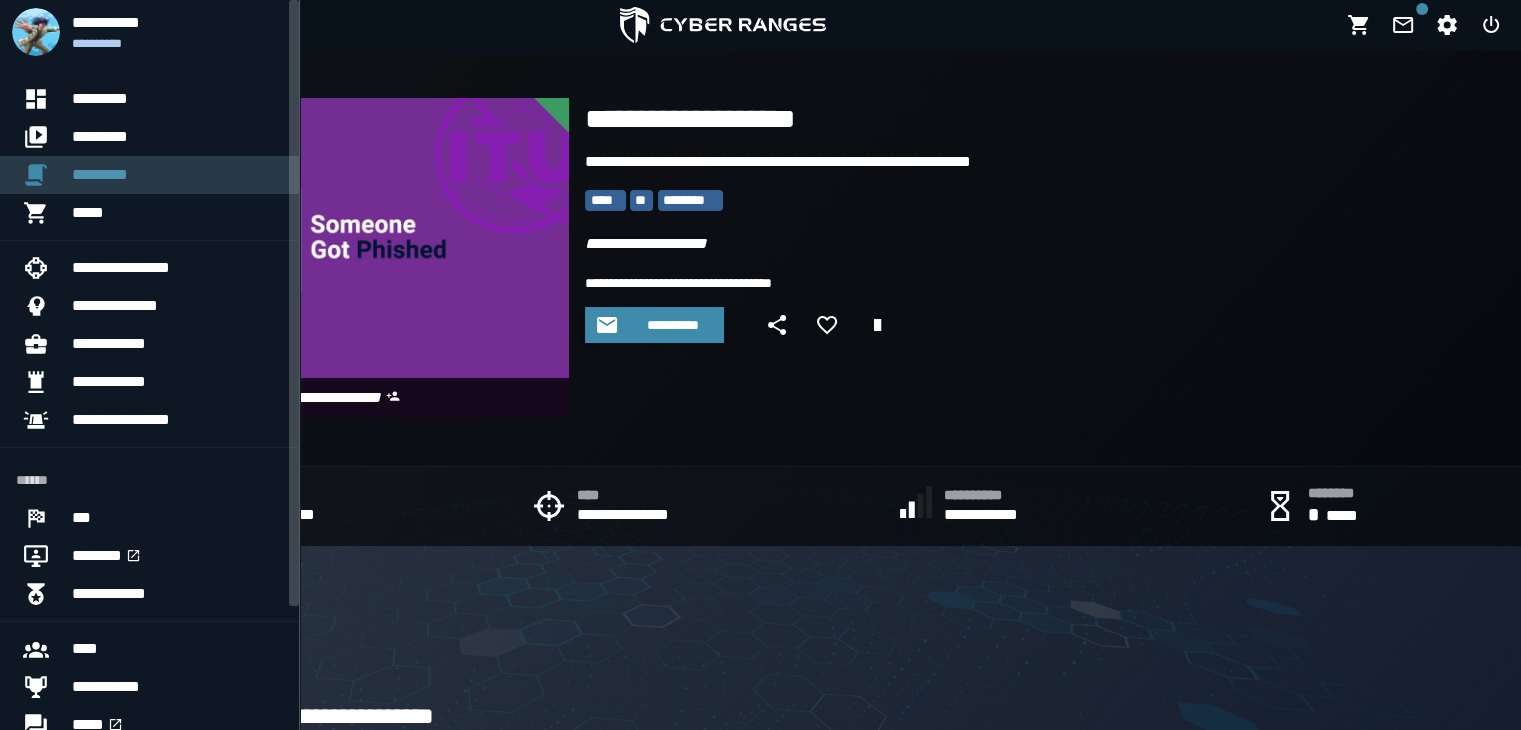 click on "*********" at bounding box center [177, 175] 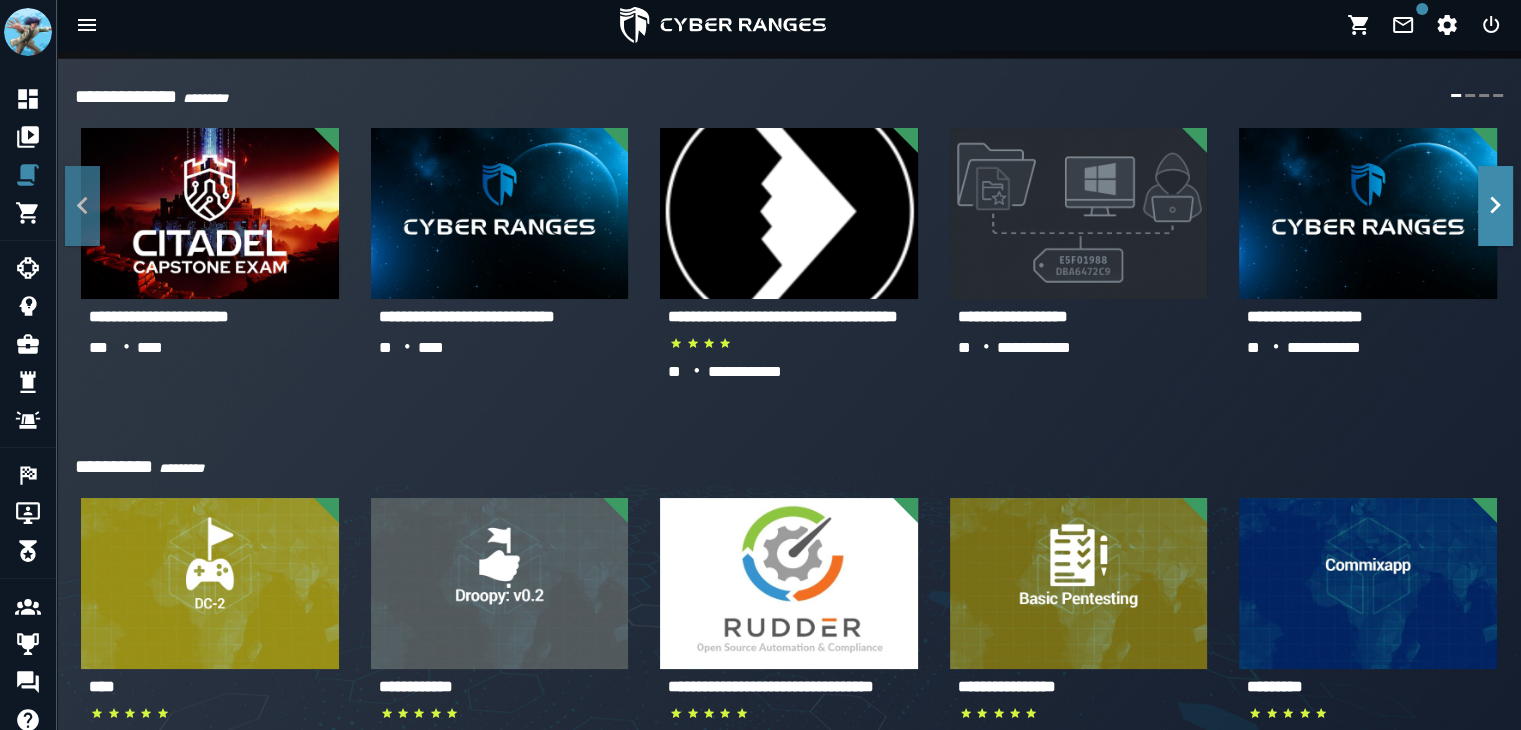 scroll, scrollTop: 0, scrollLeft: 0, axis: both 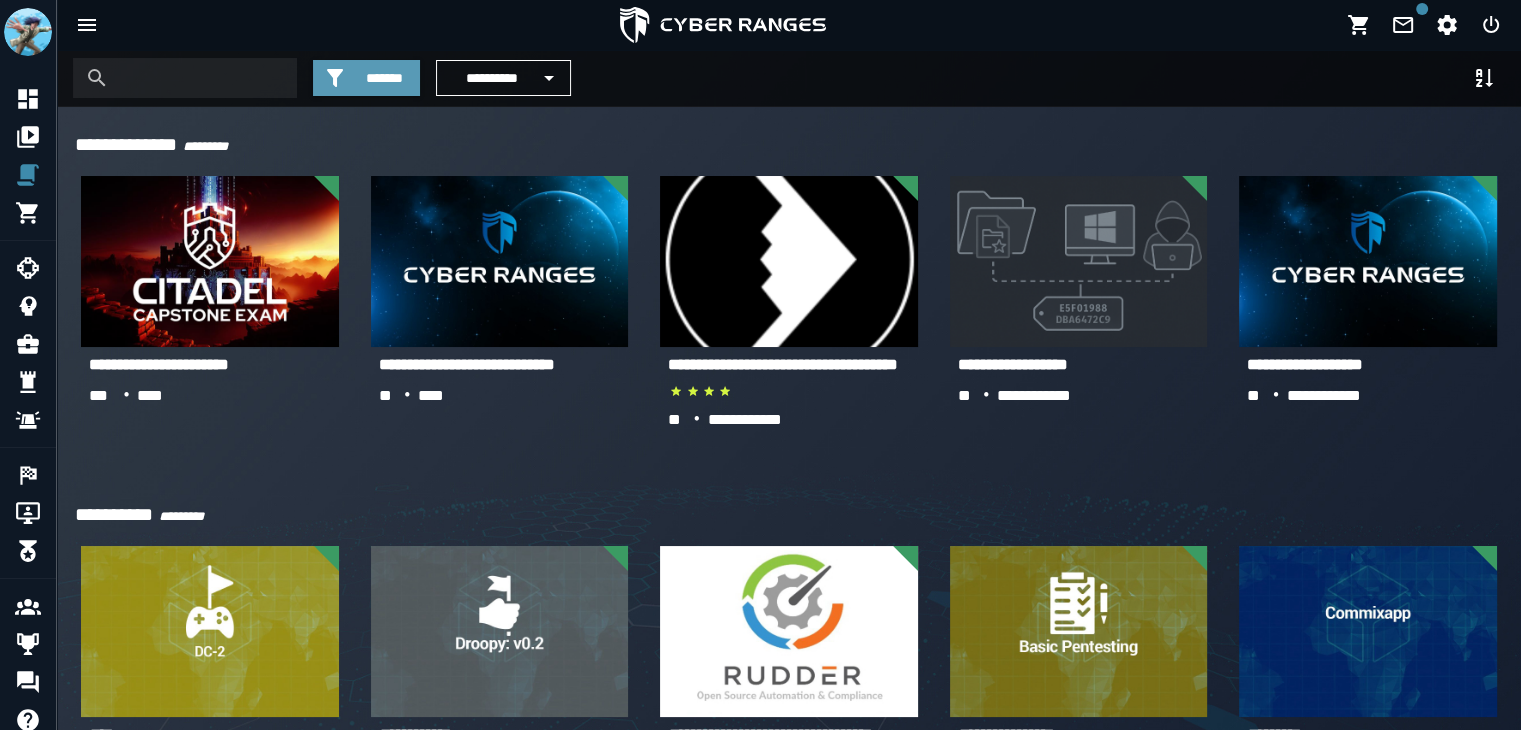 click on "*******" at bounding box center (384, 78) 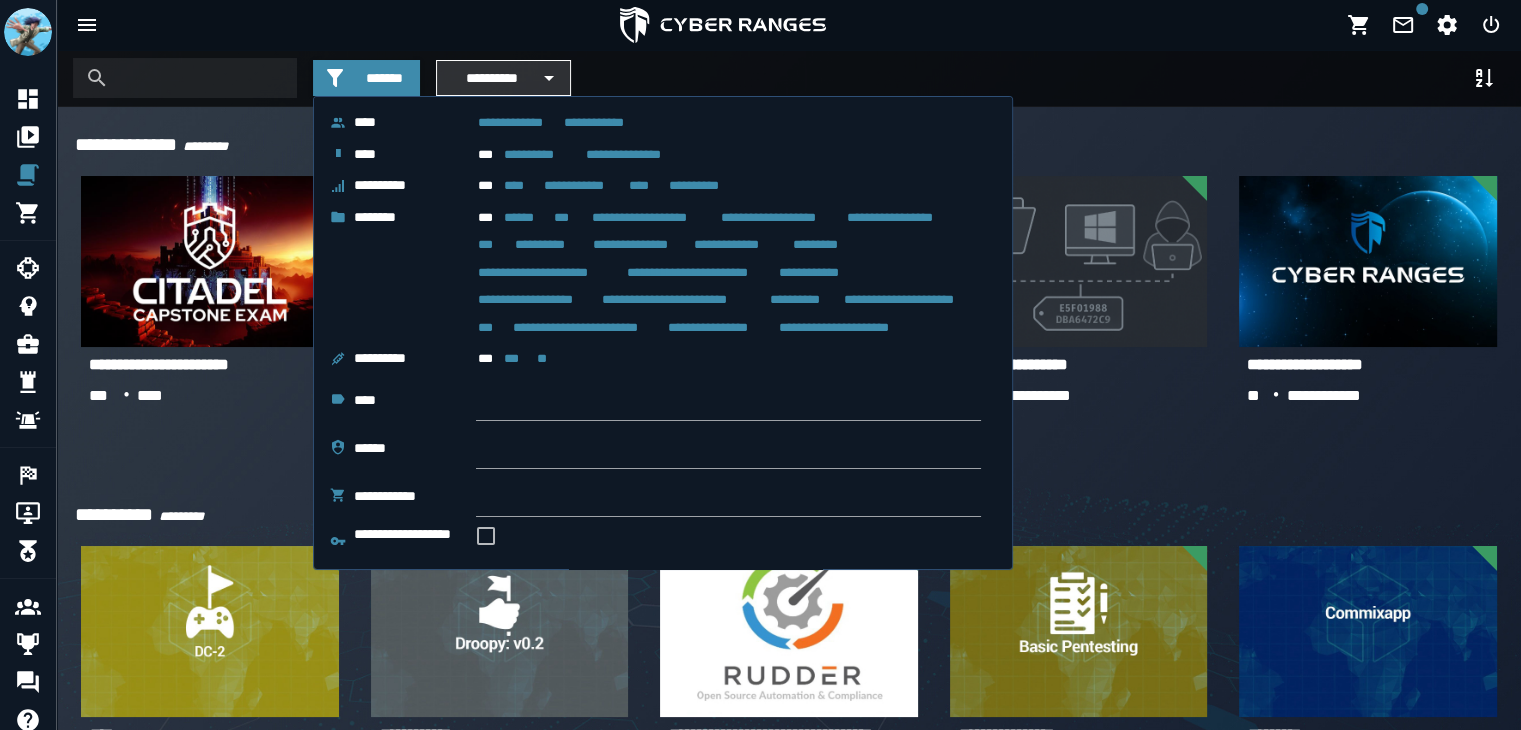 click 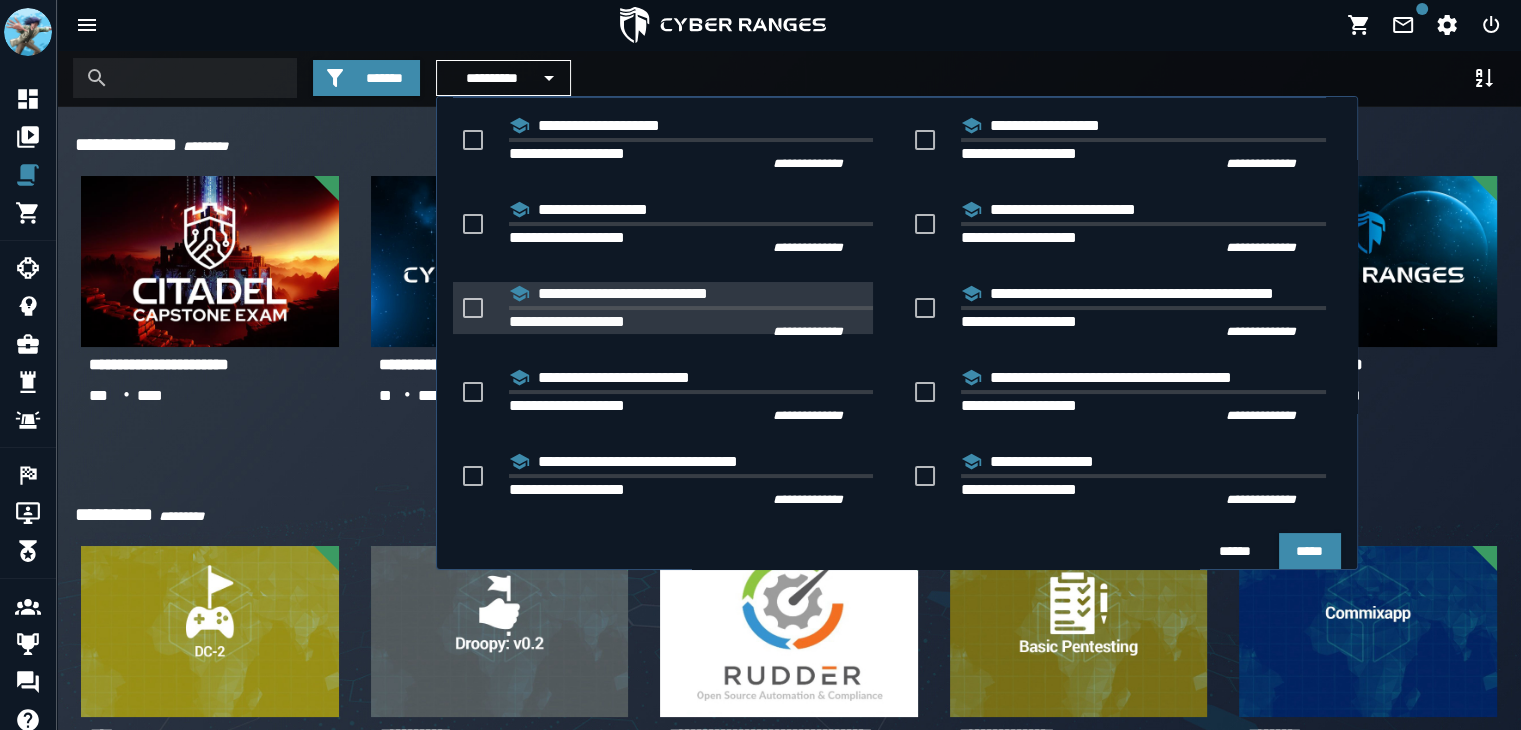 scroll, scrollTop: 207, scrollLeft: 0, axis: vertical 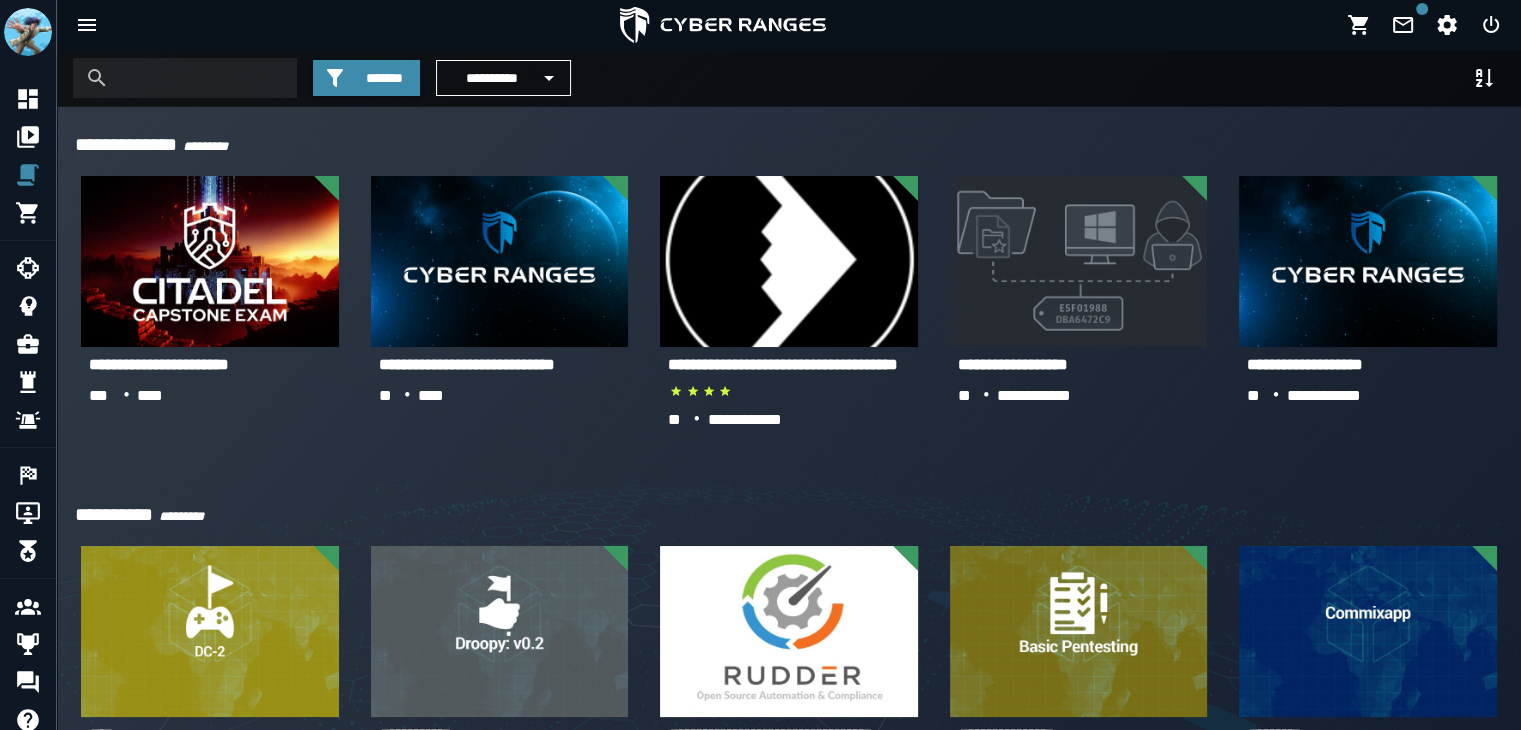 click on "**********" at bounding box center [789, 78] 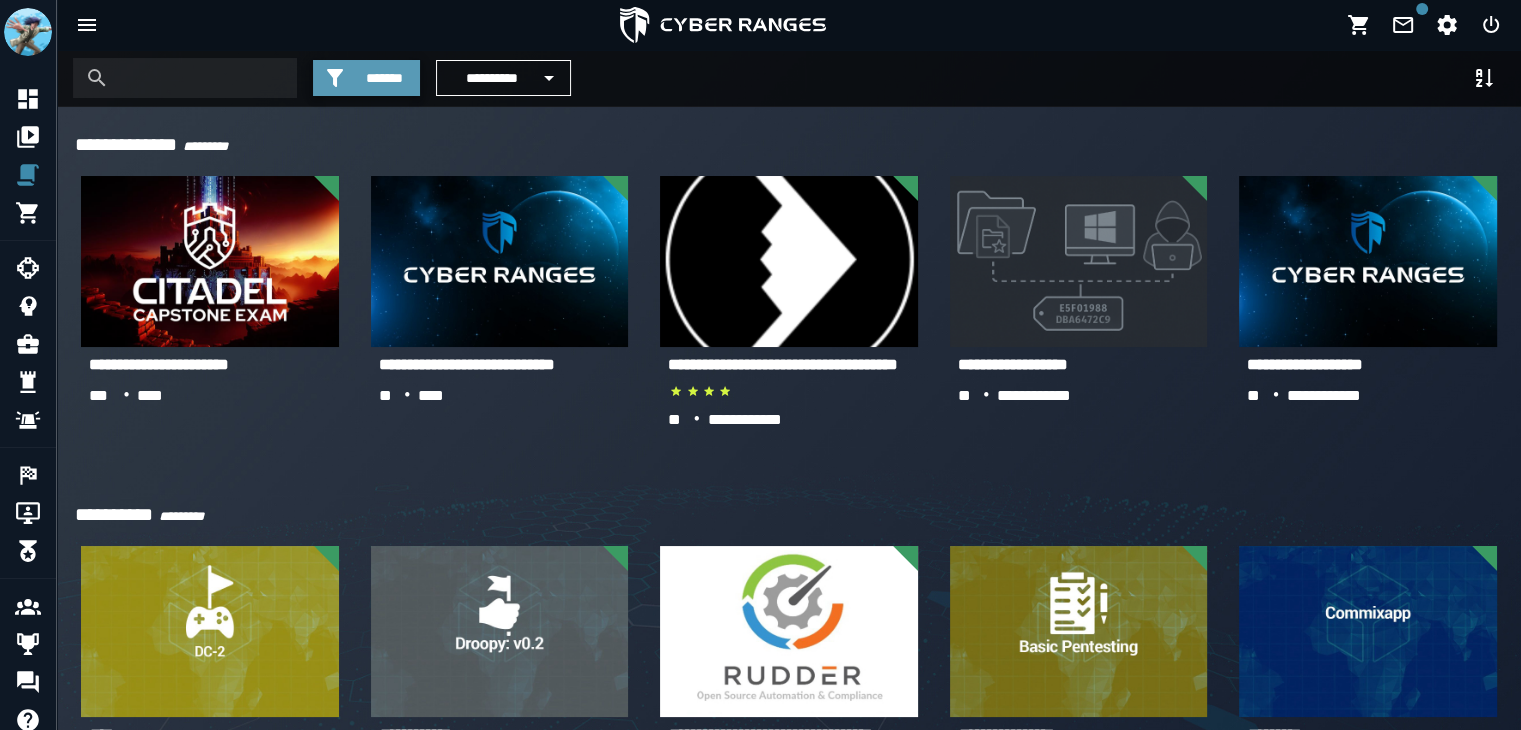click on "*******" at bounding box center [384, 78] 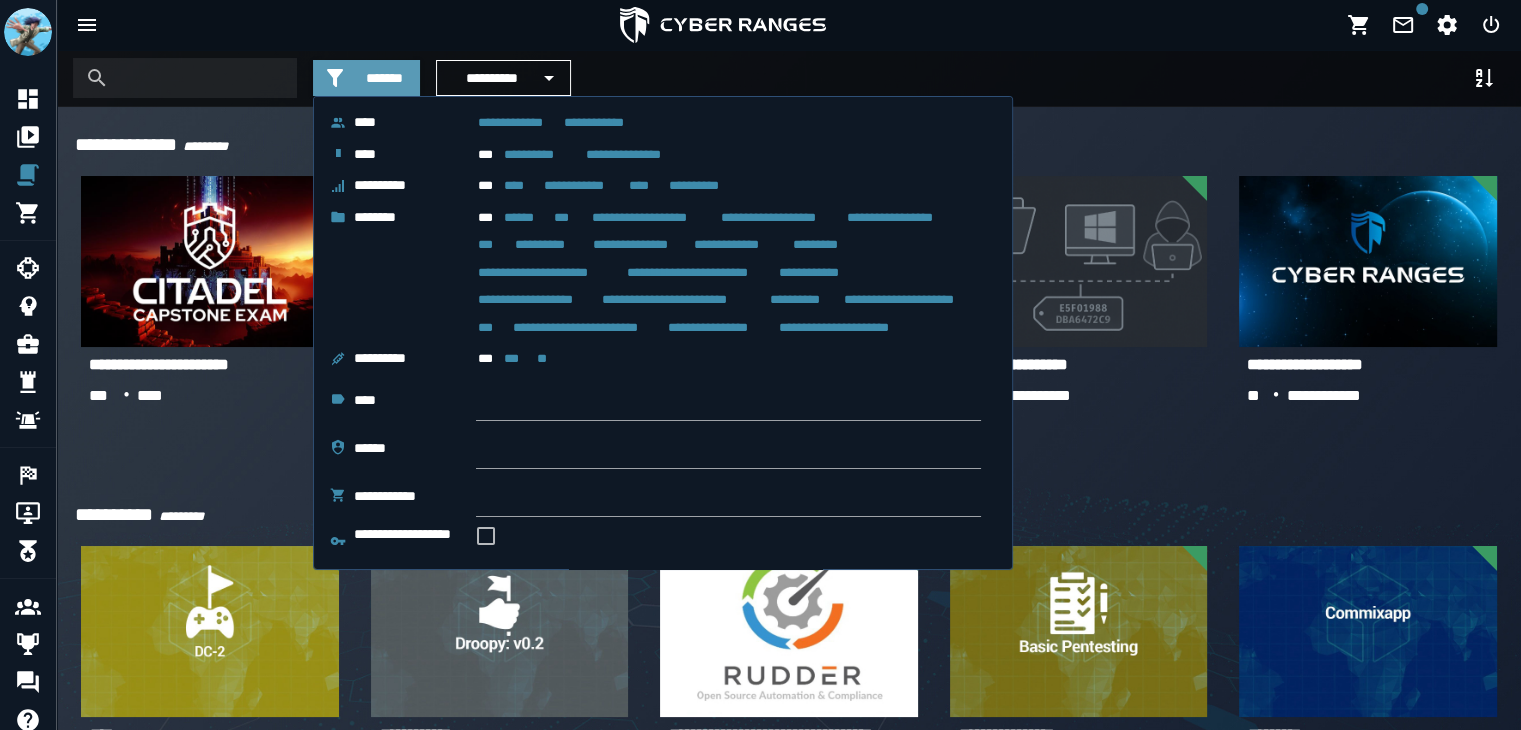 click on "*******" at bounding box center [384, 78] 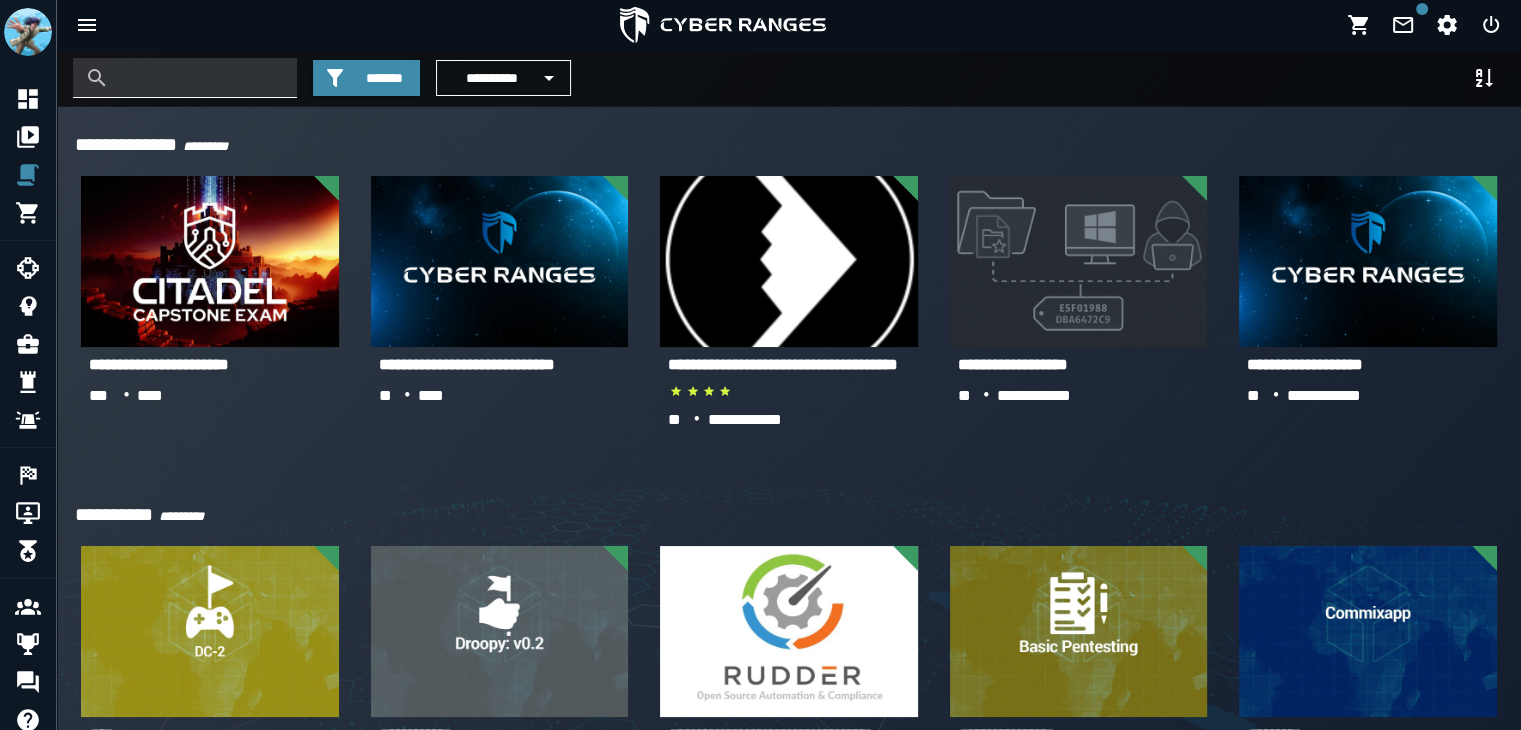 click at bounding box center [100, 78] 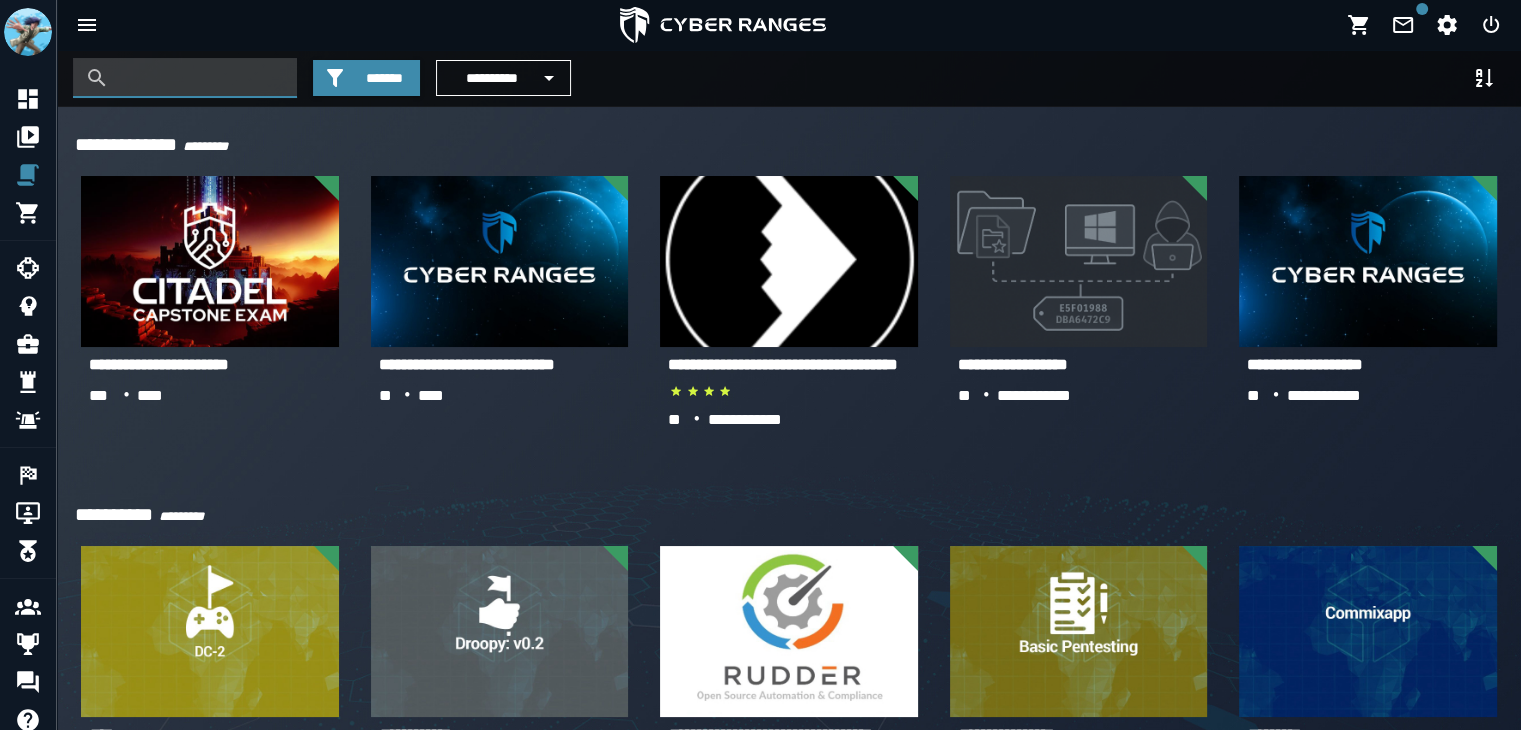click at bounding box center (200, 78) 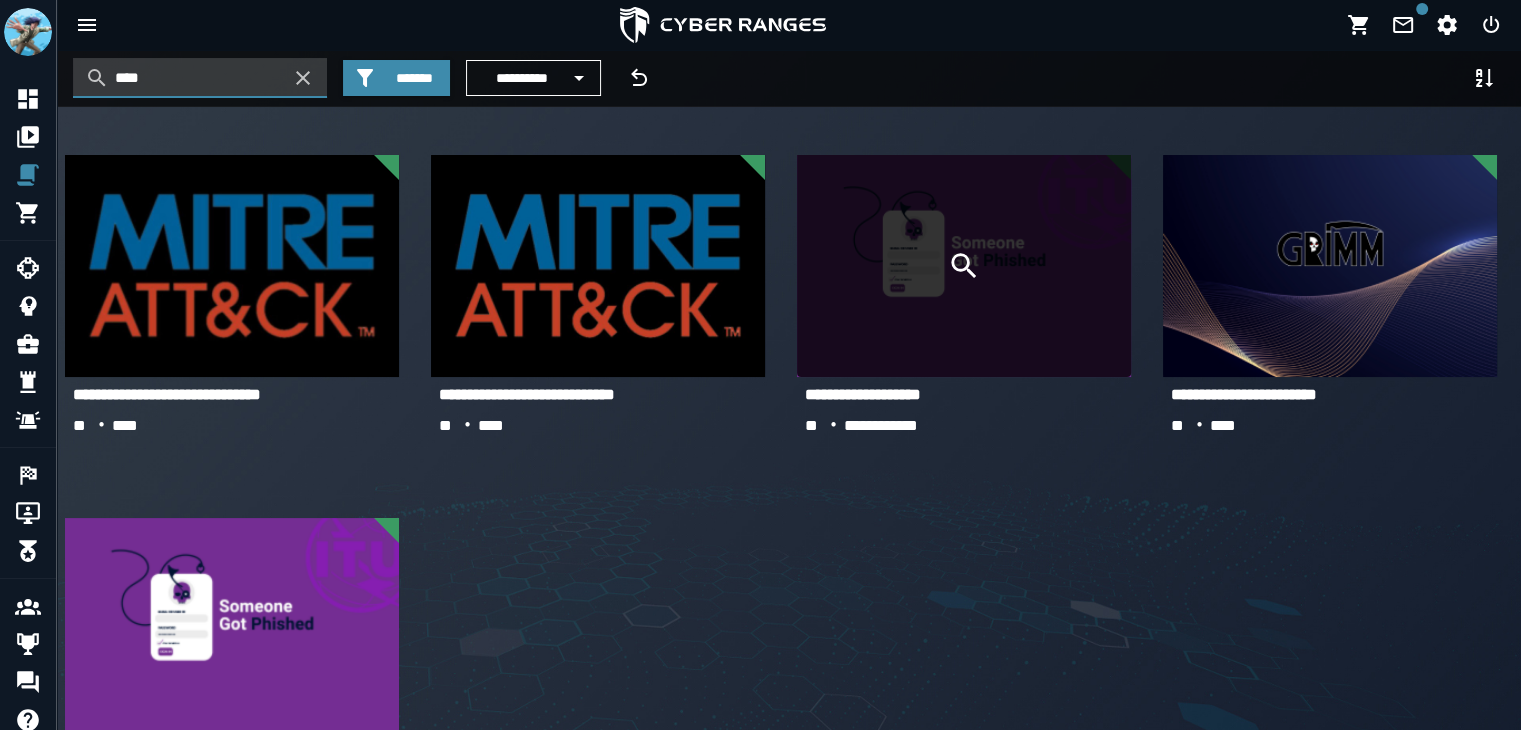 type on "****" 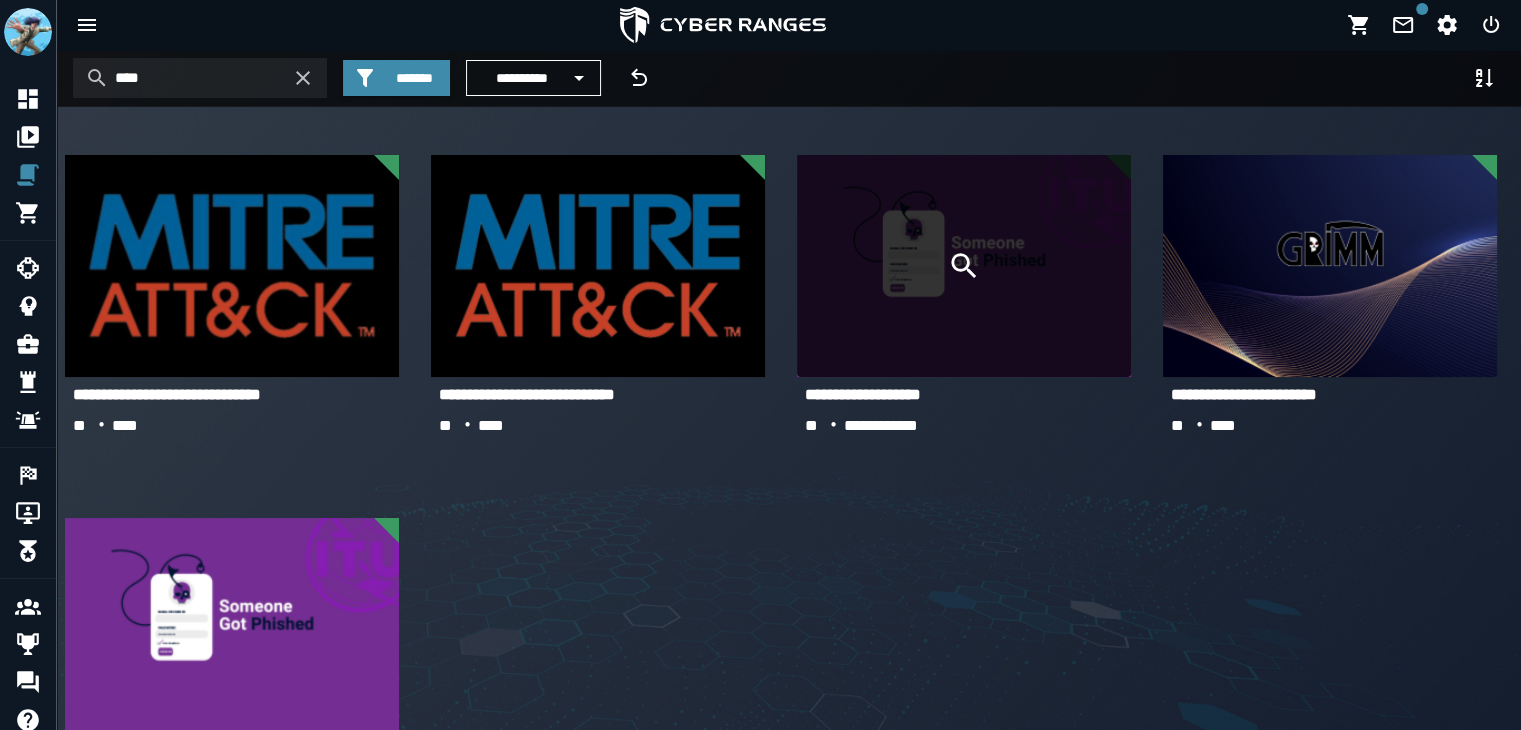 click 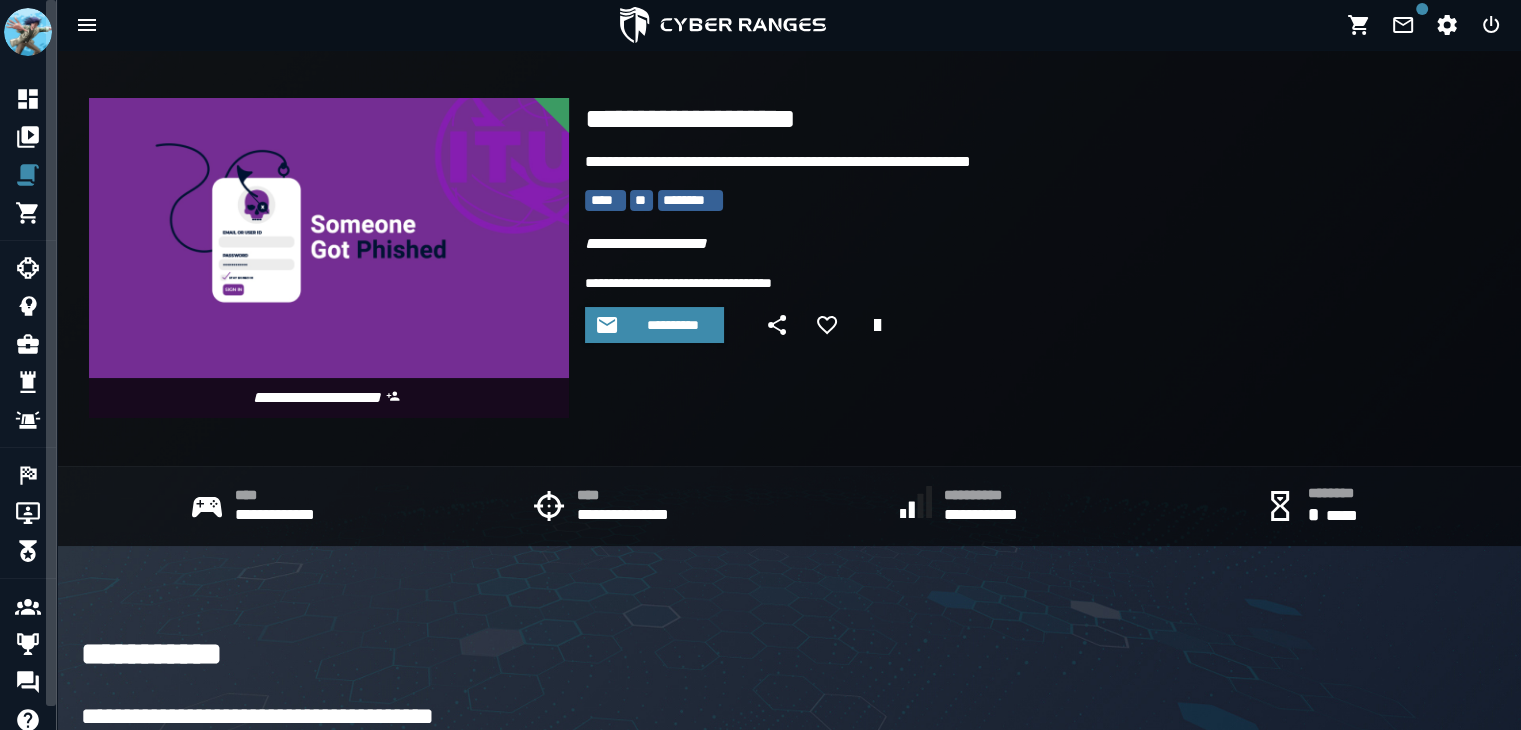 click on "**********" at bounding box center (789, 258) 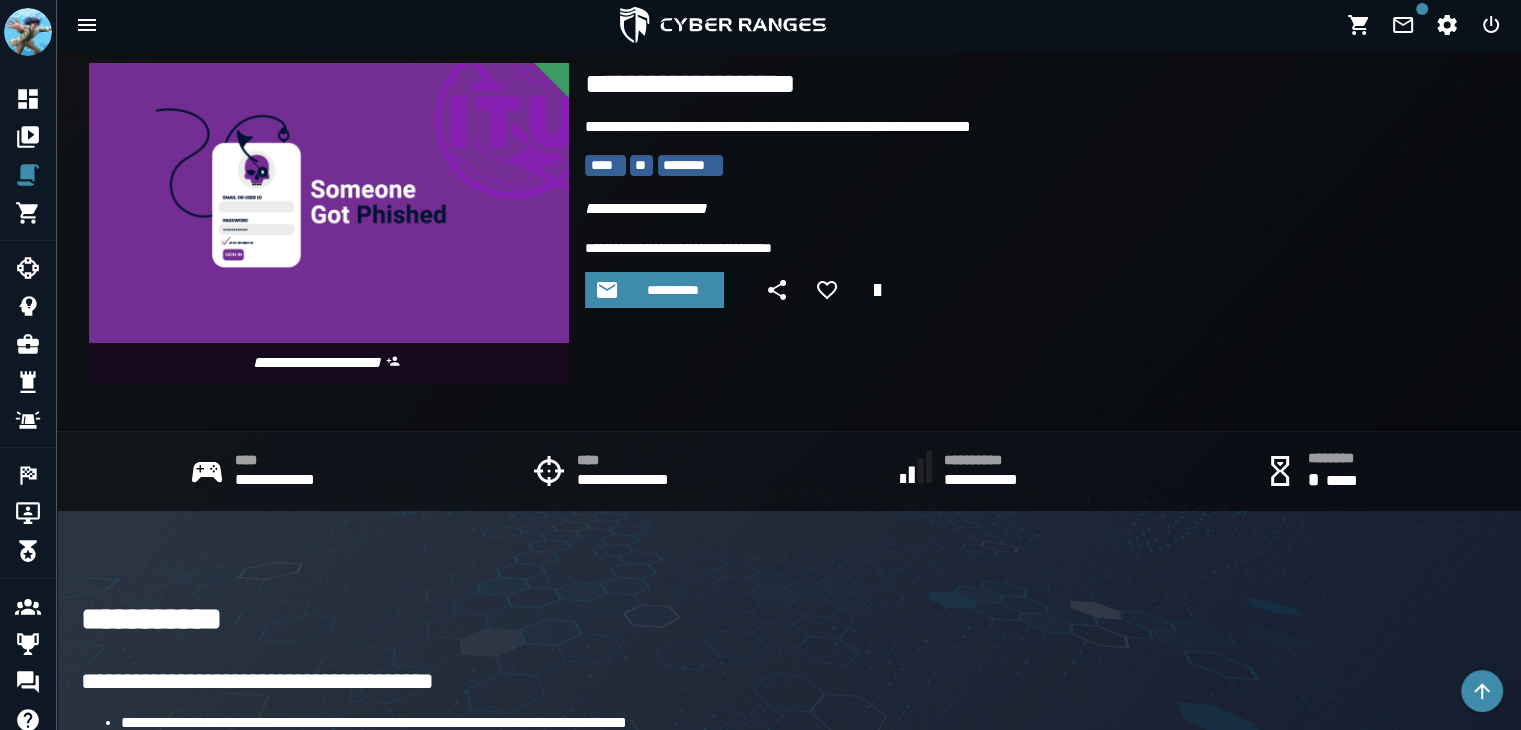 scroll, scrollTop: 0, scrollLeft: 0, axis: both 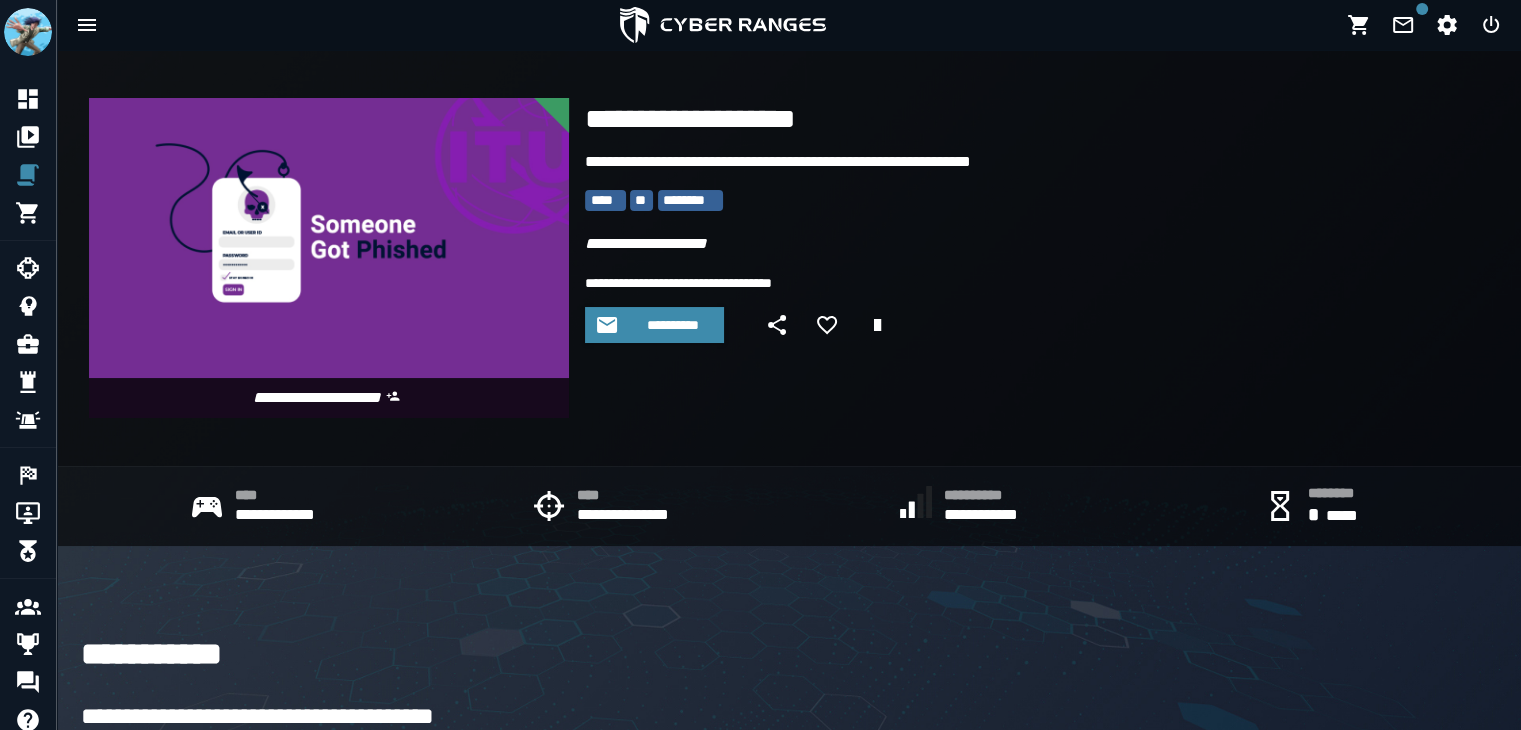 click at bounding box center [329, 258] 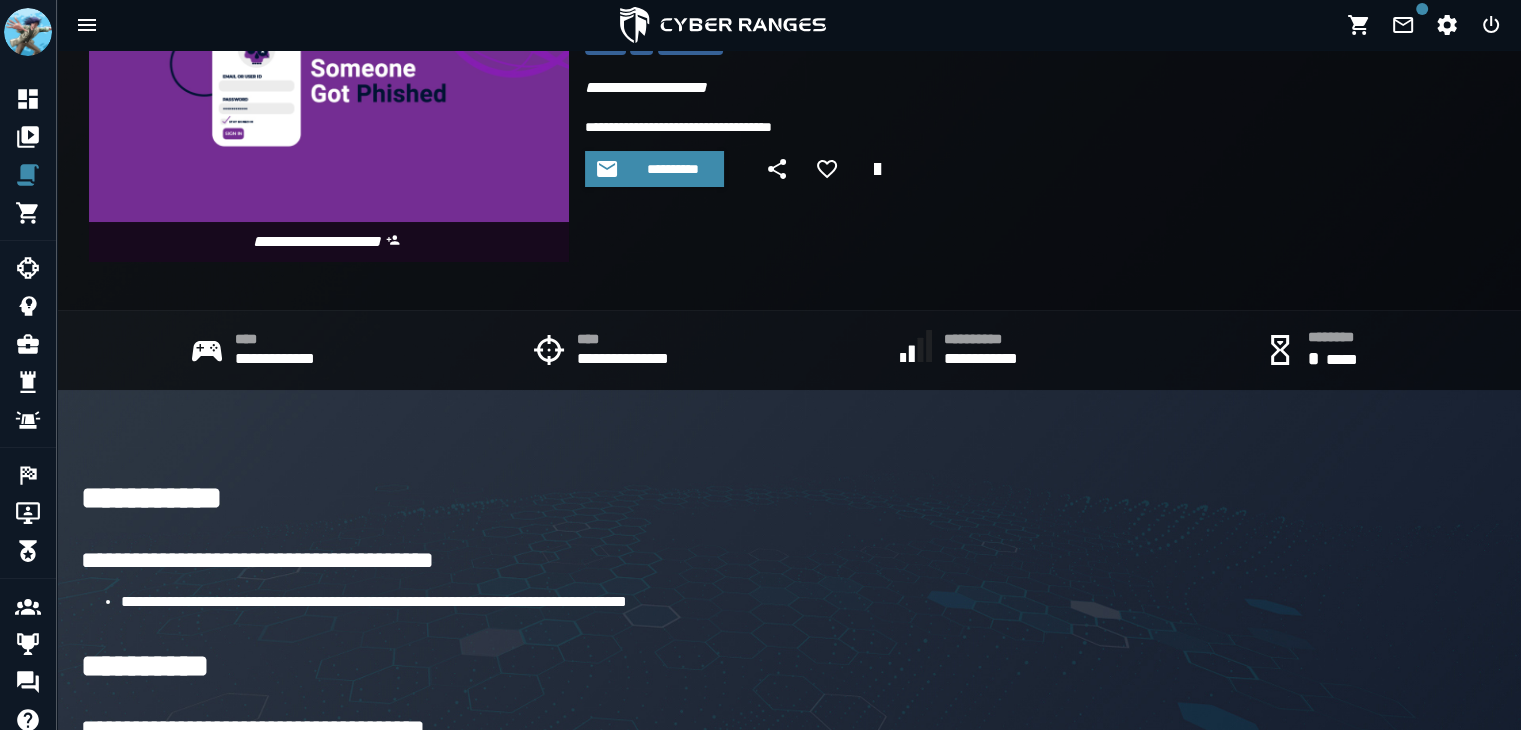scroll, scrollTop: 0, scrollLeft: 0, axis: both 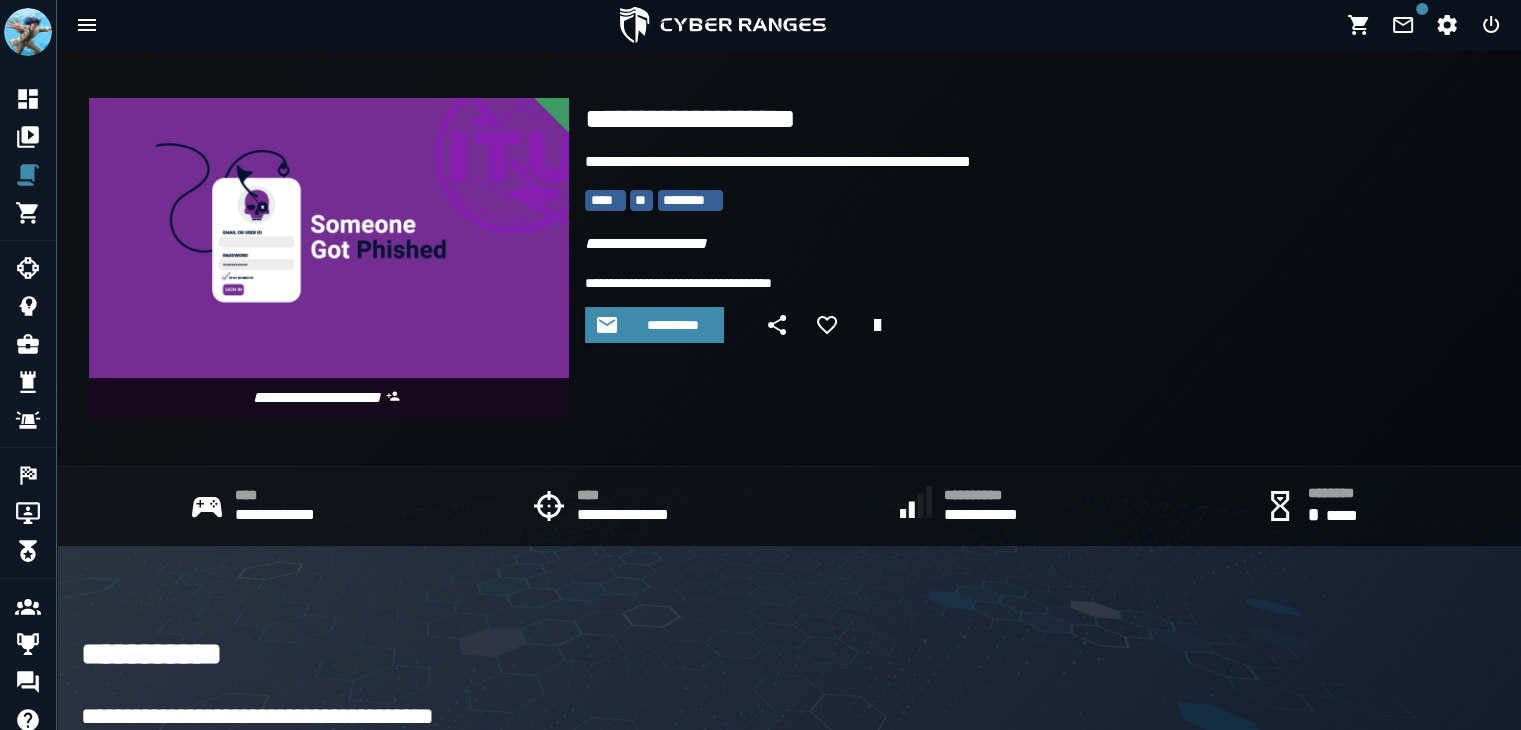 drag, startPoint x: 297, startPoint y: 260, endPoint x: 364, endPoint y: 325, distance: 93.34881 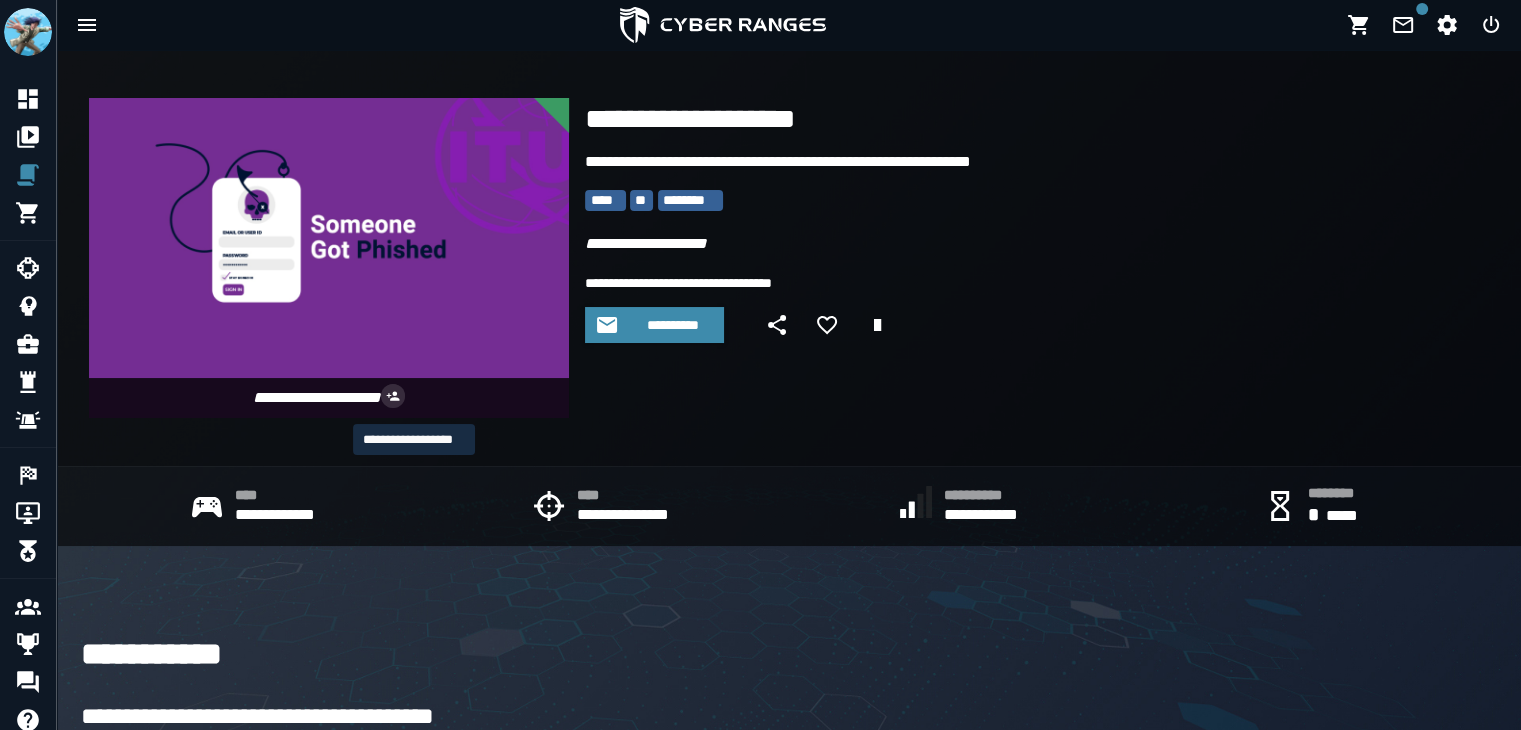 click at bounding box center (393, 396) 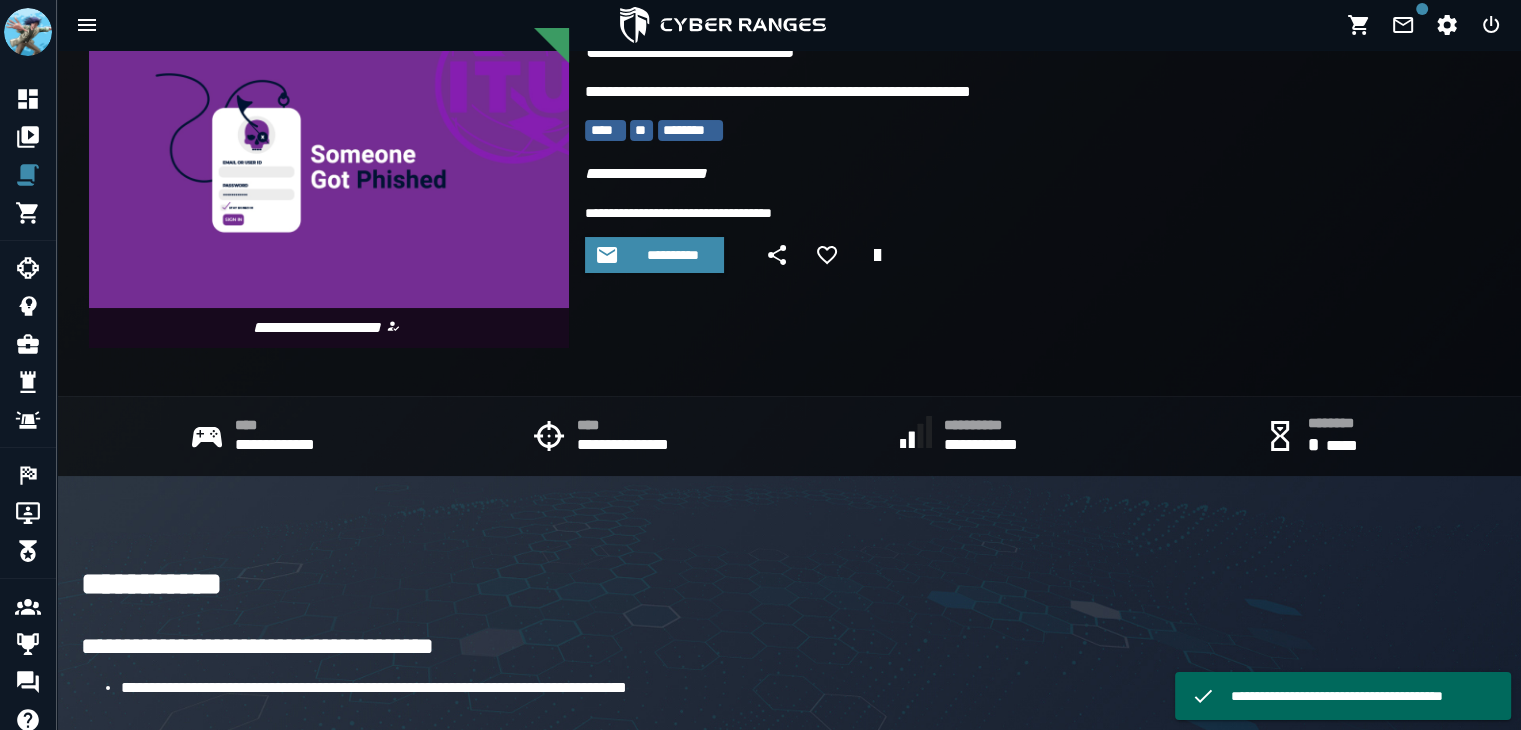 scroll, scrollTop: 200, scrollLeft: 0, axis: vertical 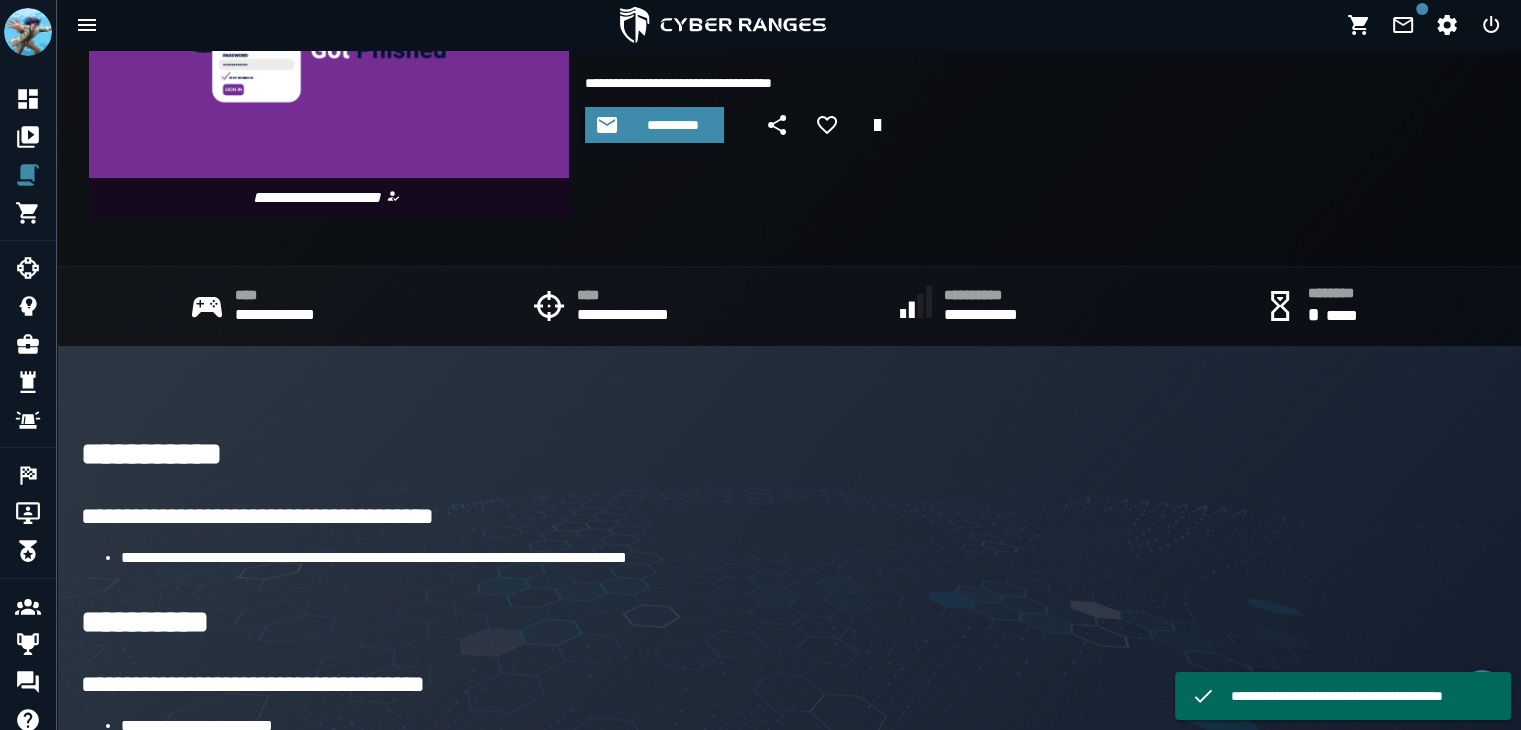 click on "**********" at bounding box center [789, 58] 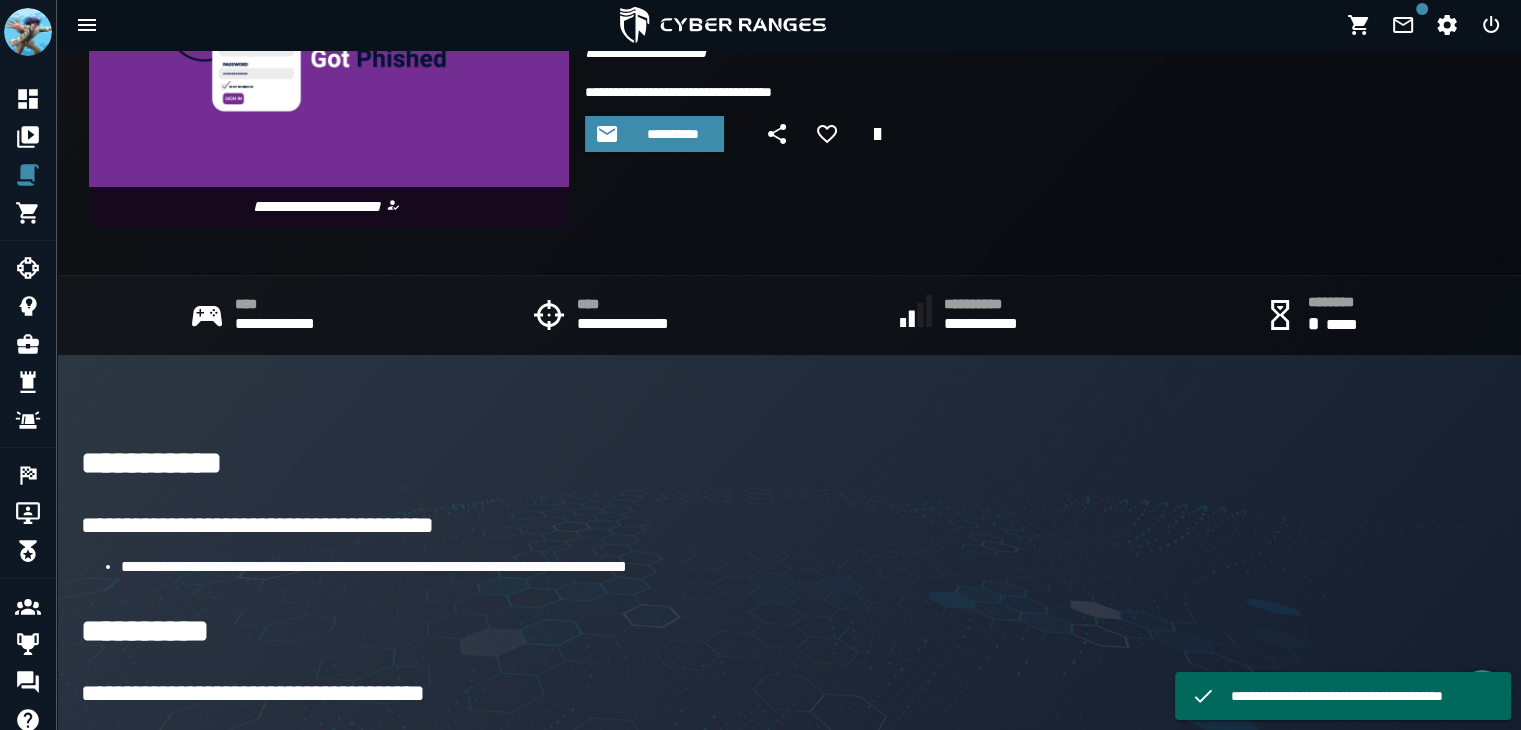 scroll, scrollTop: 0, scrollLeft: 0, axis: both 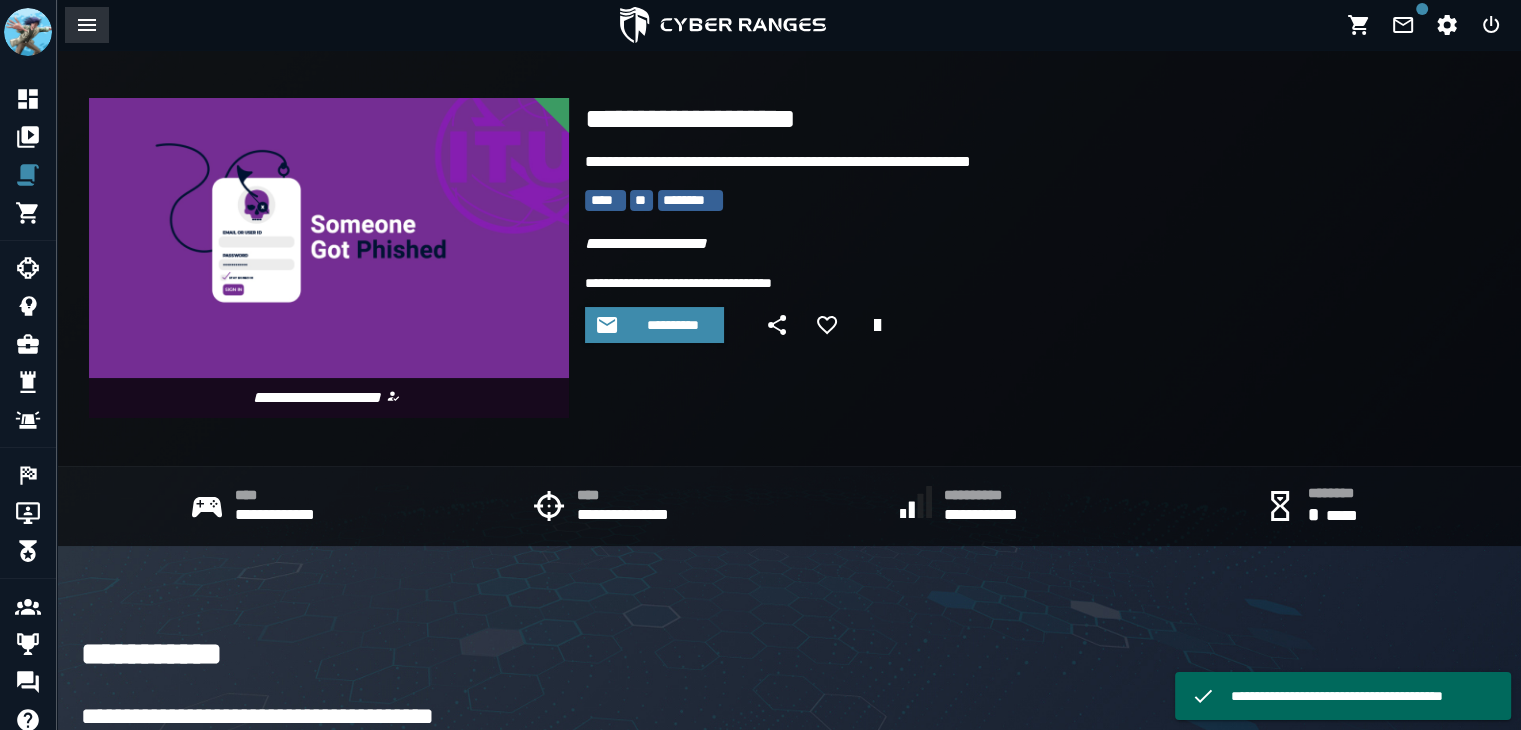 click 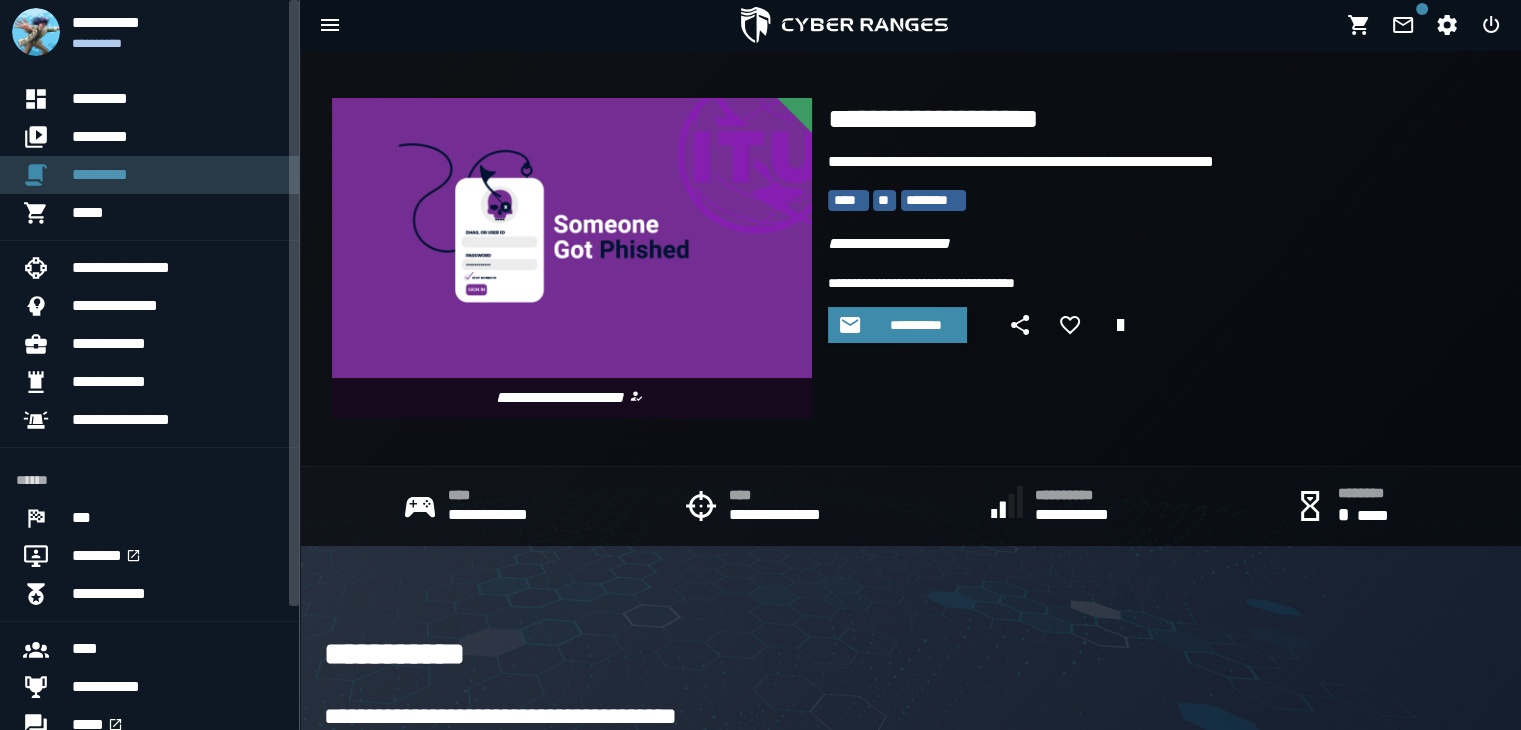 click on "*********" at bounding box center [177, 175] 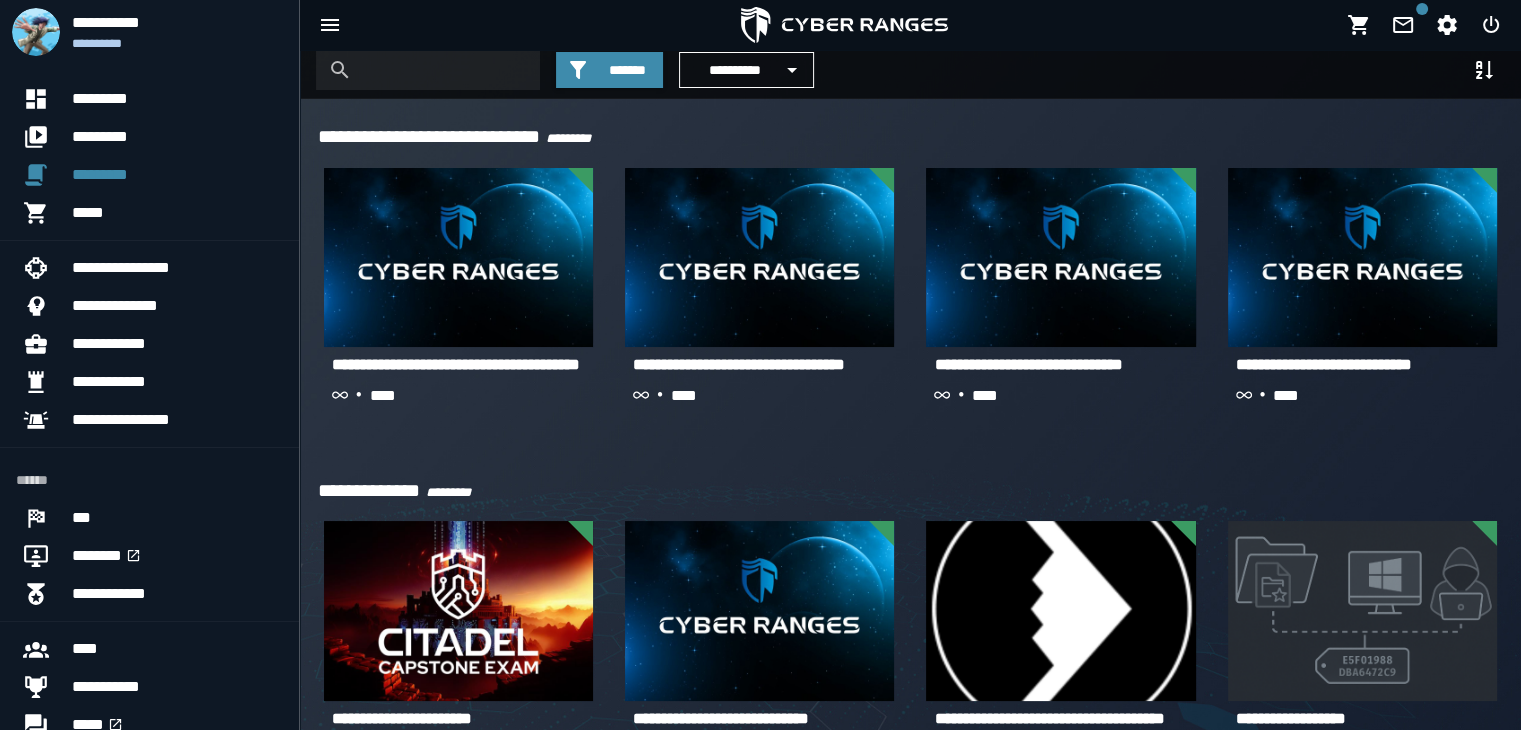 scroll, scrollTop: 0, scrollLeft: 0, axis: both 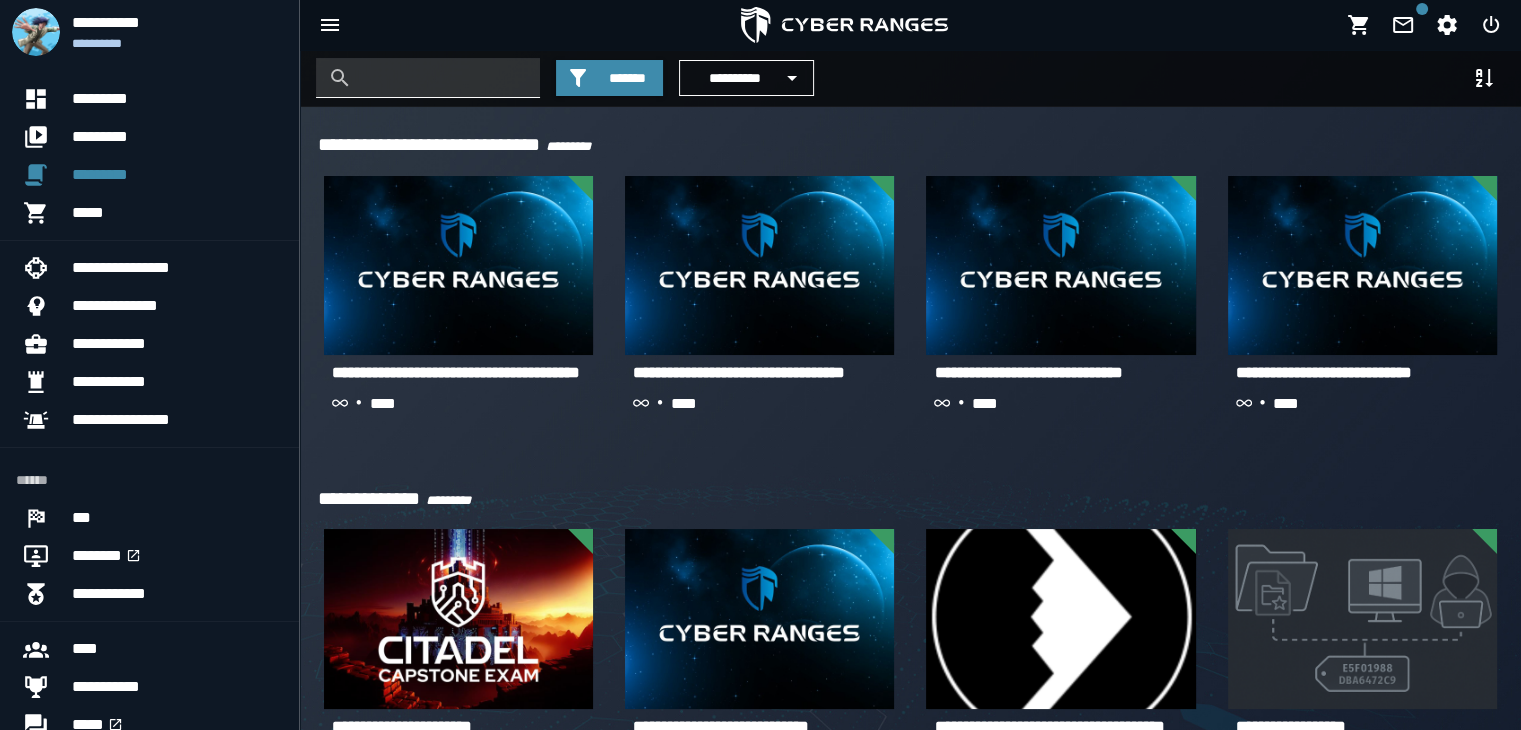 click at bounding box center (443, 78) 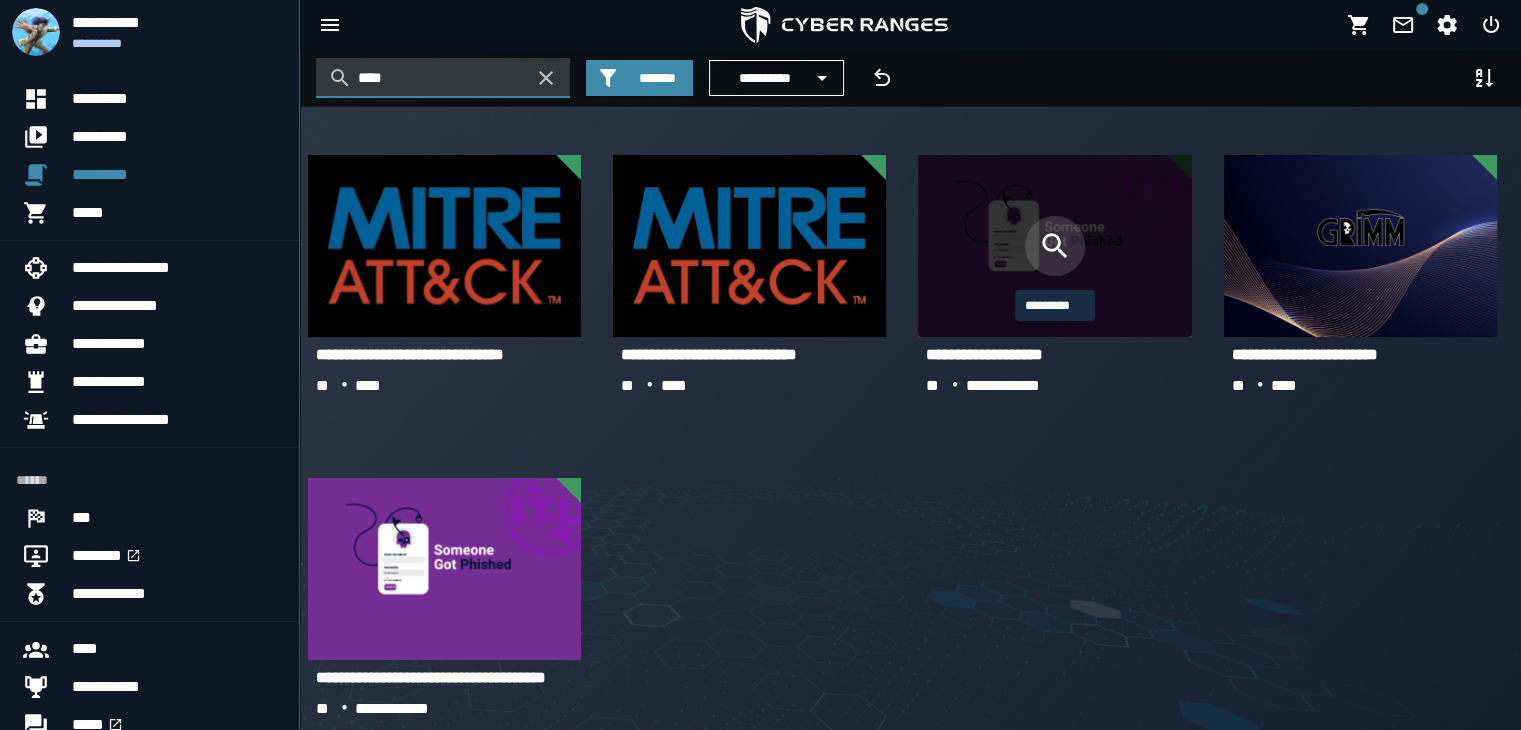 type on "****" 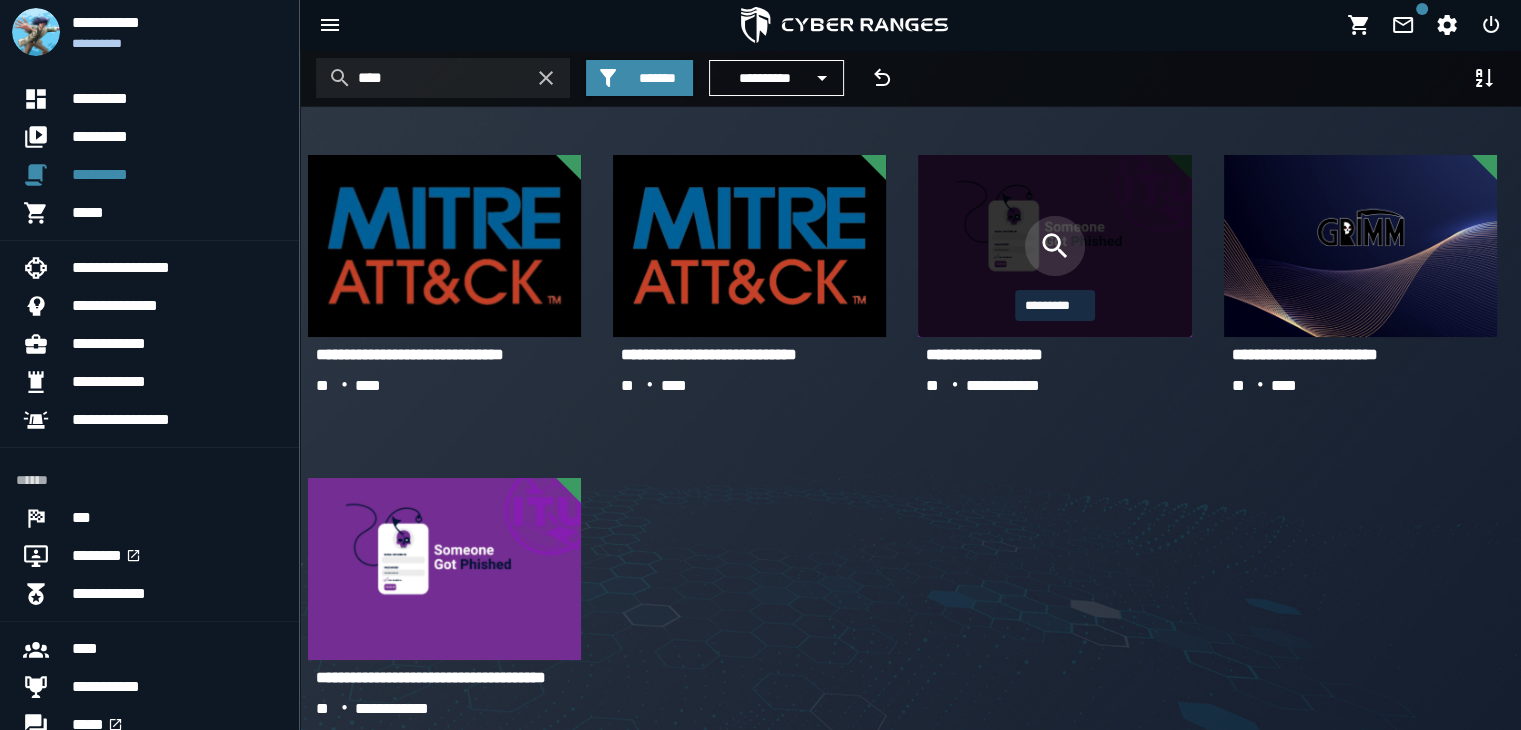 click at bounding box center (1055, 246) 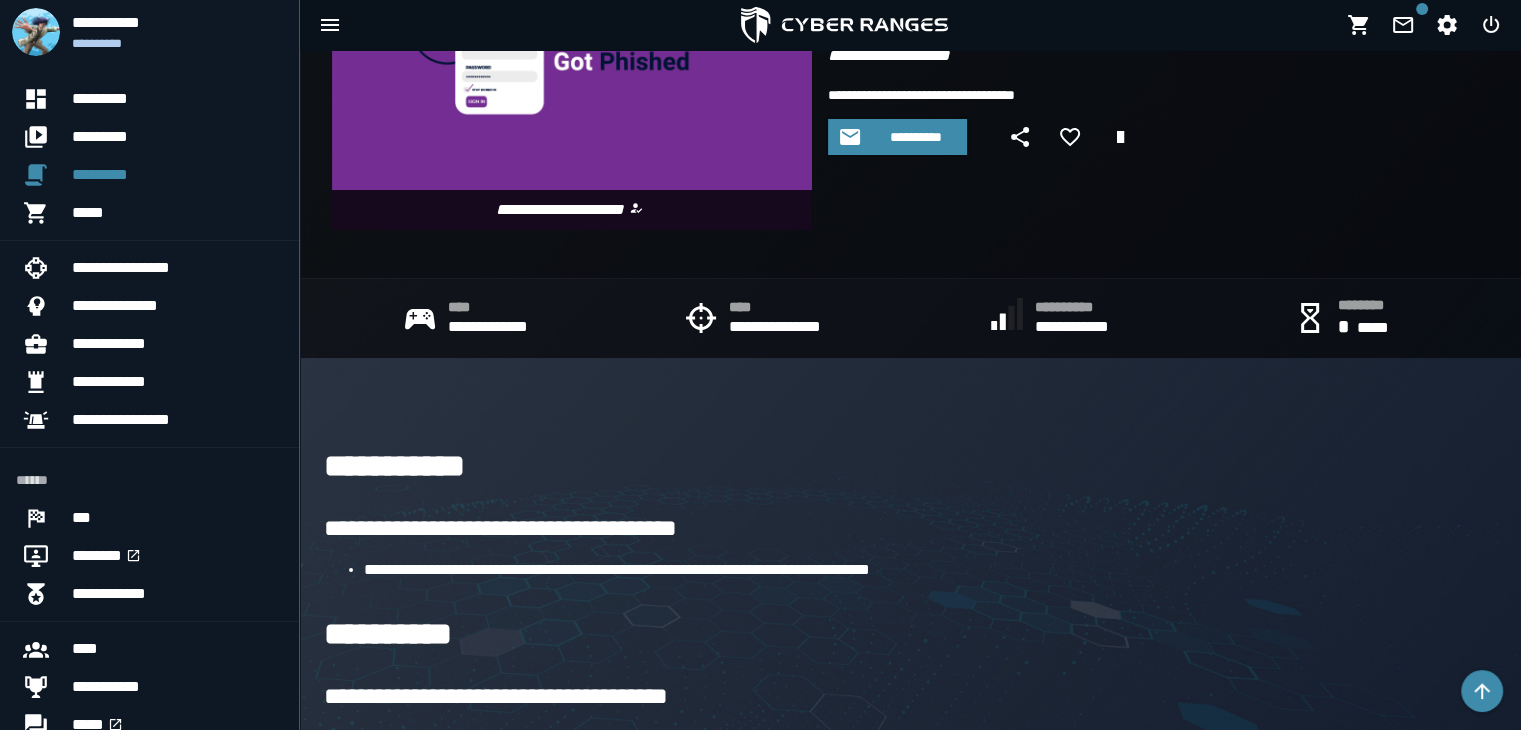 scroll, scrollTop: 0, scrollLeft: 0, axis: both 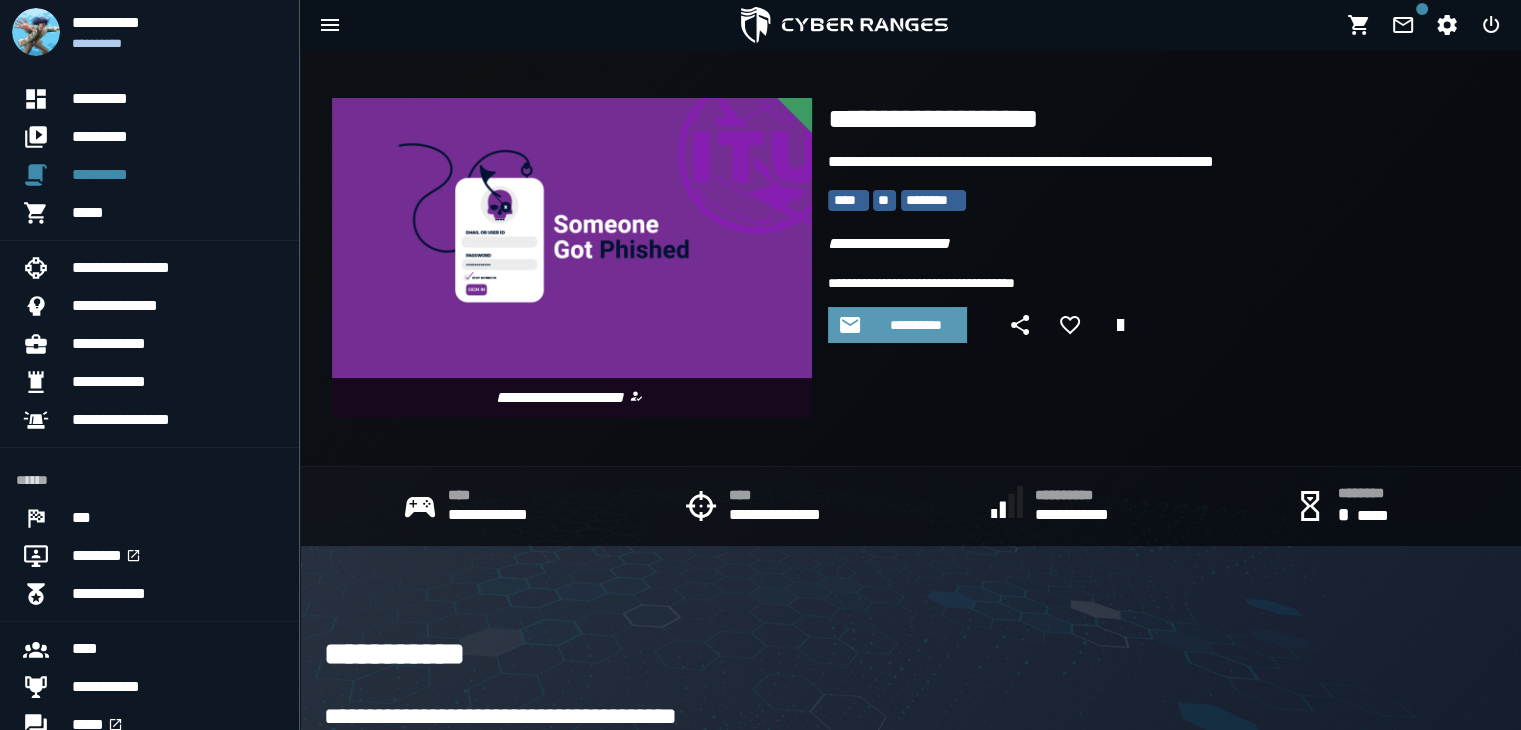 click on "**********" at bounding box center (915, 325) 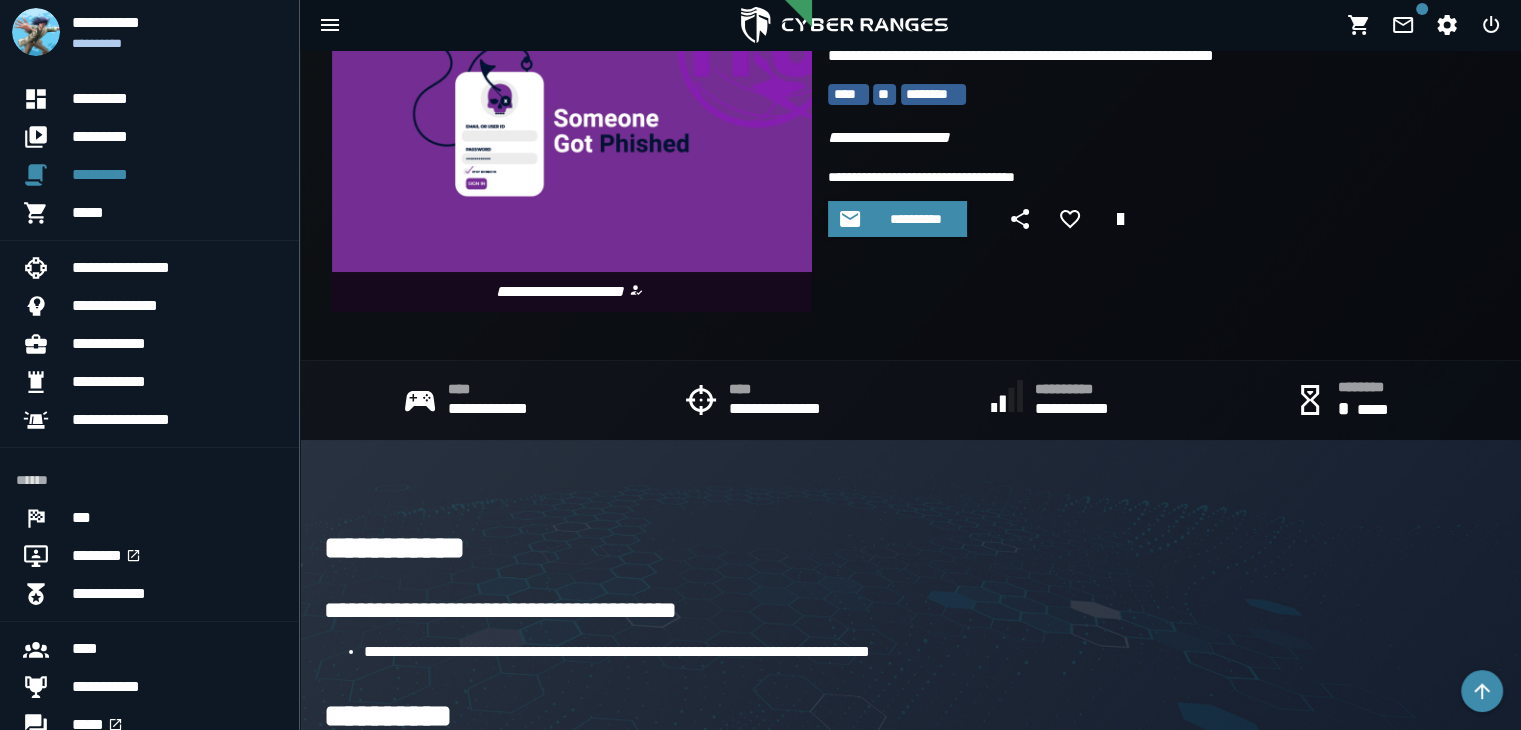 scroll, scrollTop: 0, scrollLeft: 0, axis: both 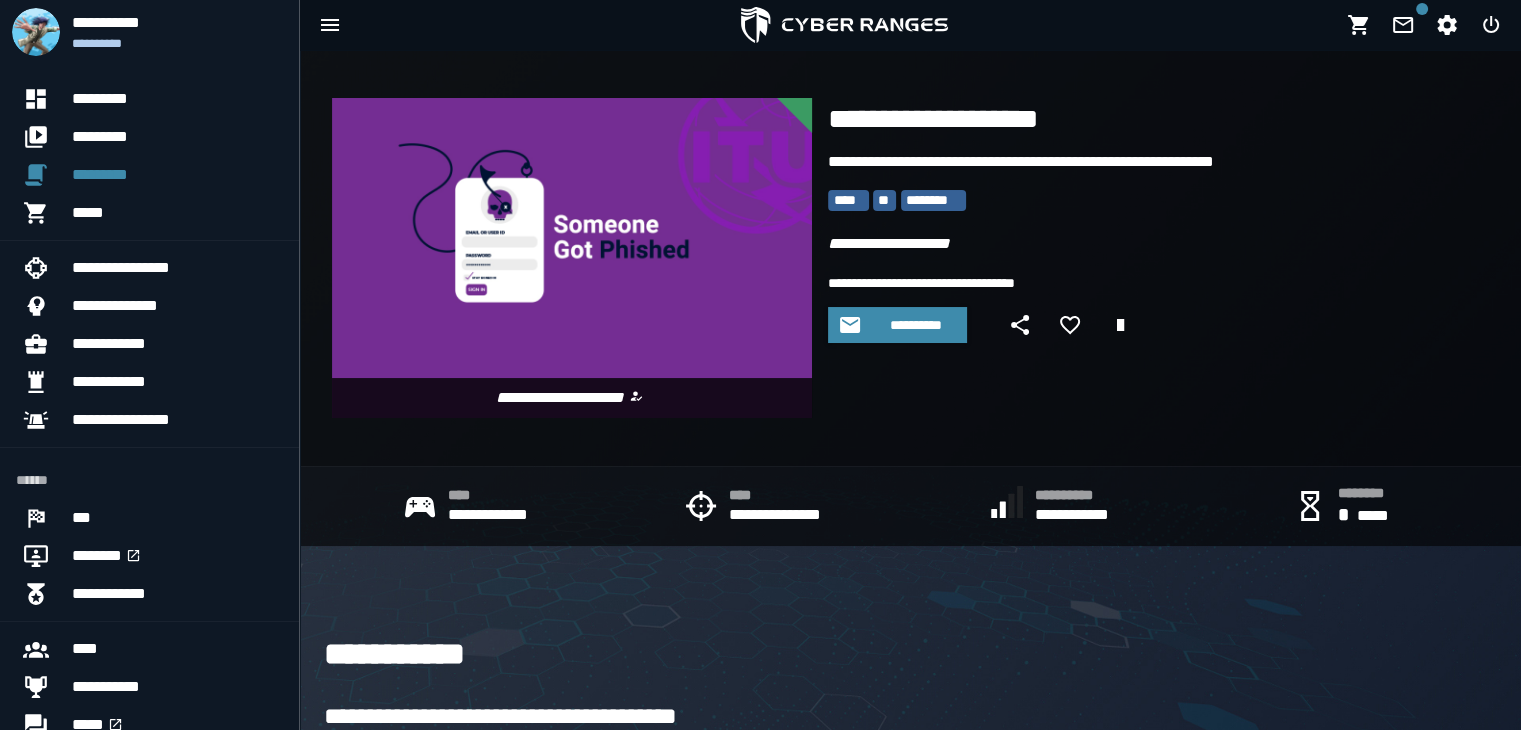 click at bounding box center (572, 258) 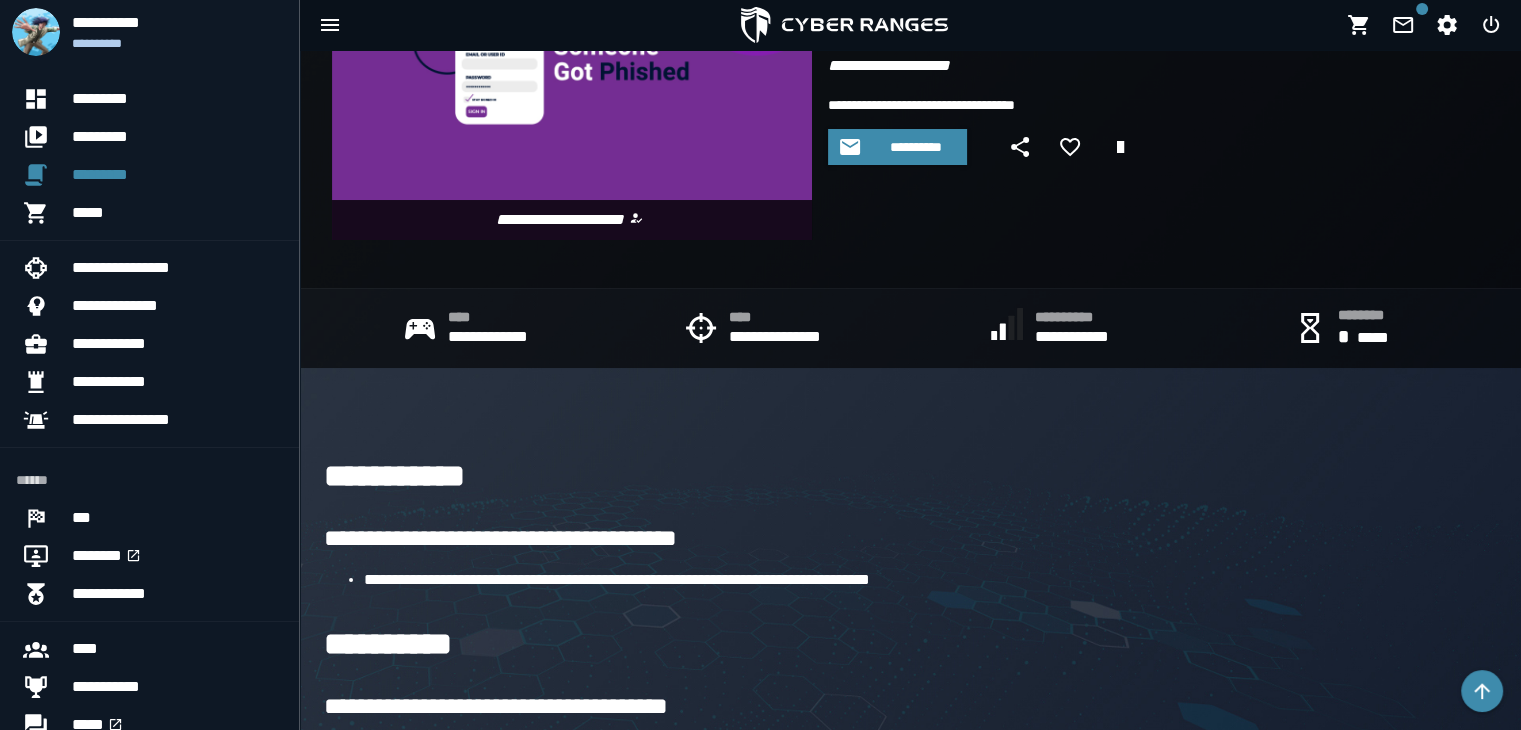 scroll, scrollTop: 0, scrollLeft: 0, axis: both 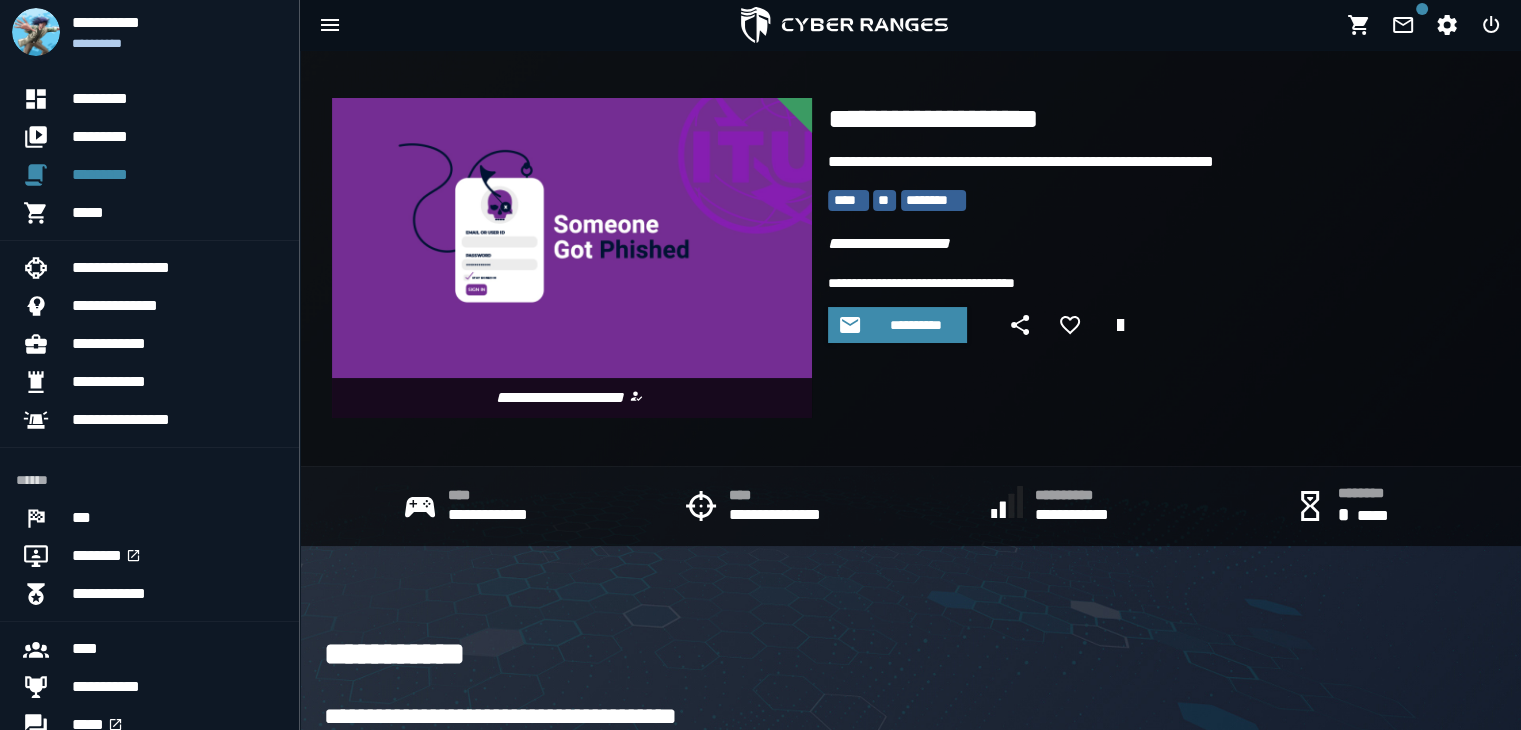 drag, startPoint x: 492, startPoint y: 194, endPoint x: 591, endPoint y: 181, distance: 99.849884 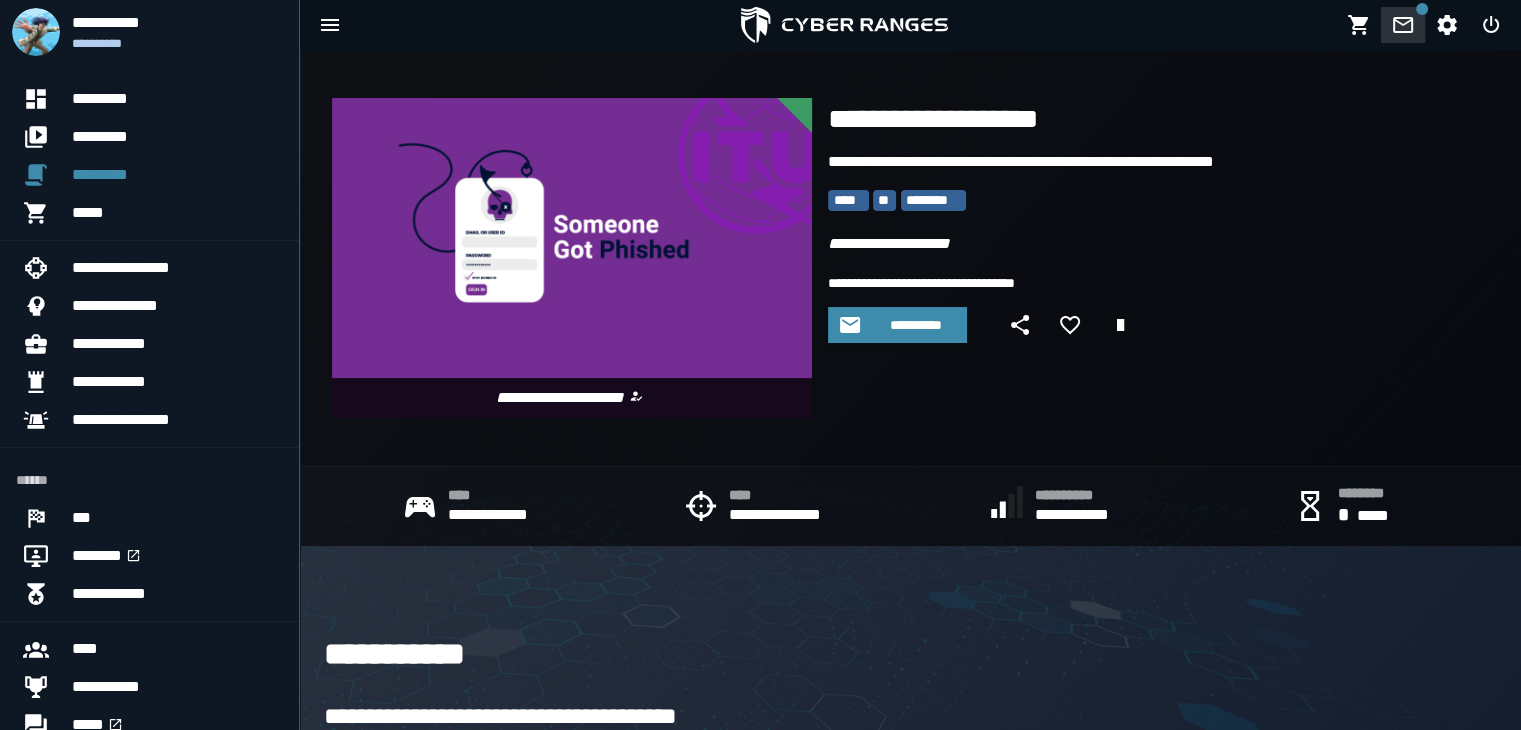 click 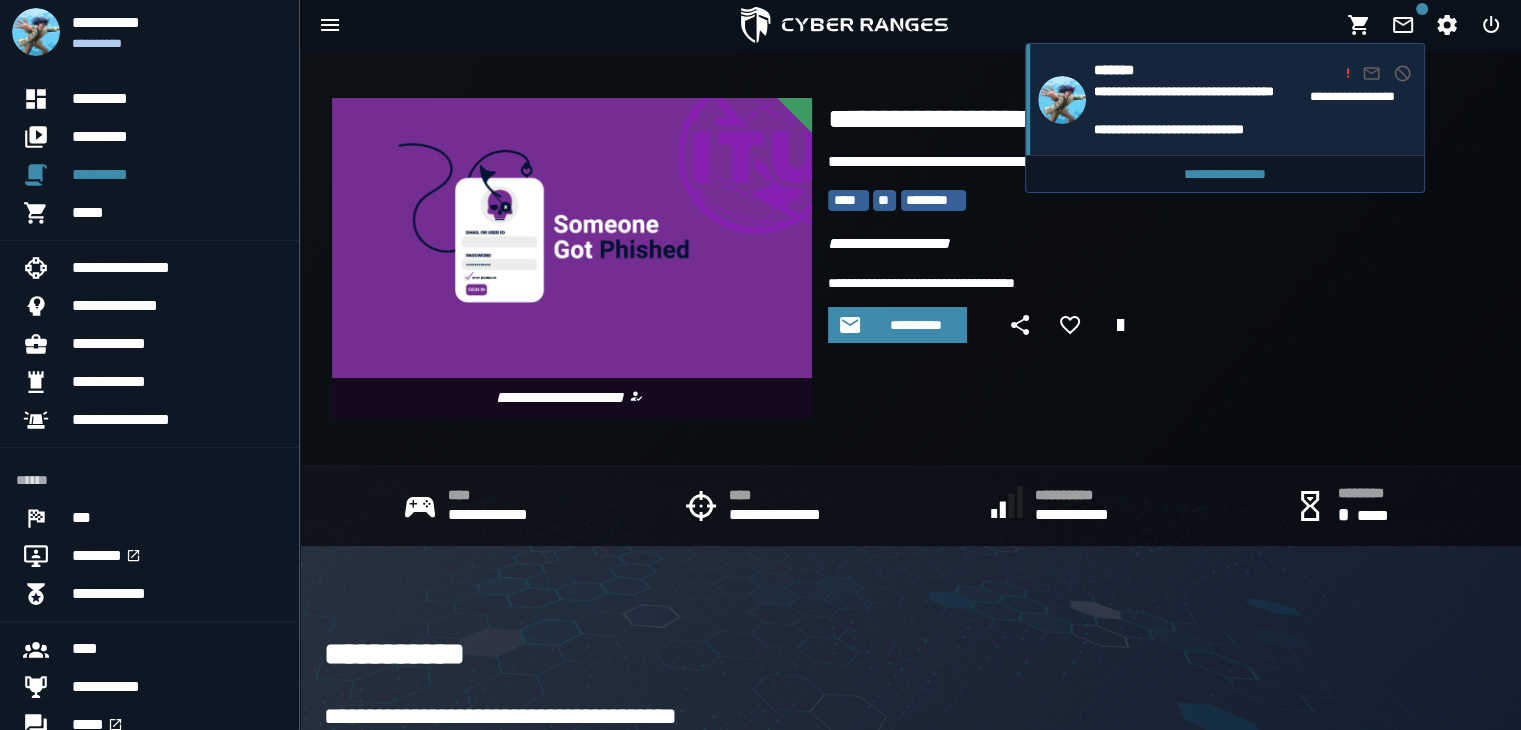 click on "**********" at bounding box center (1198, 101) 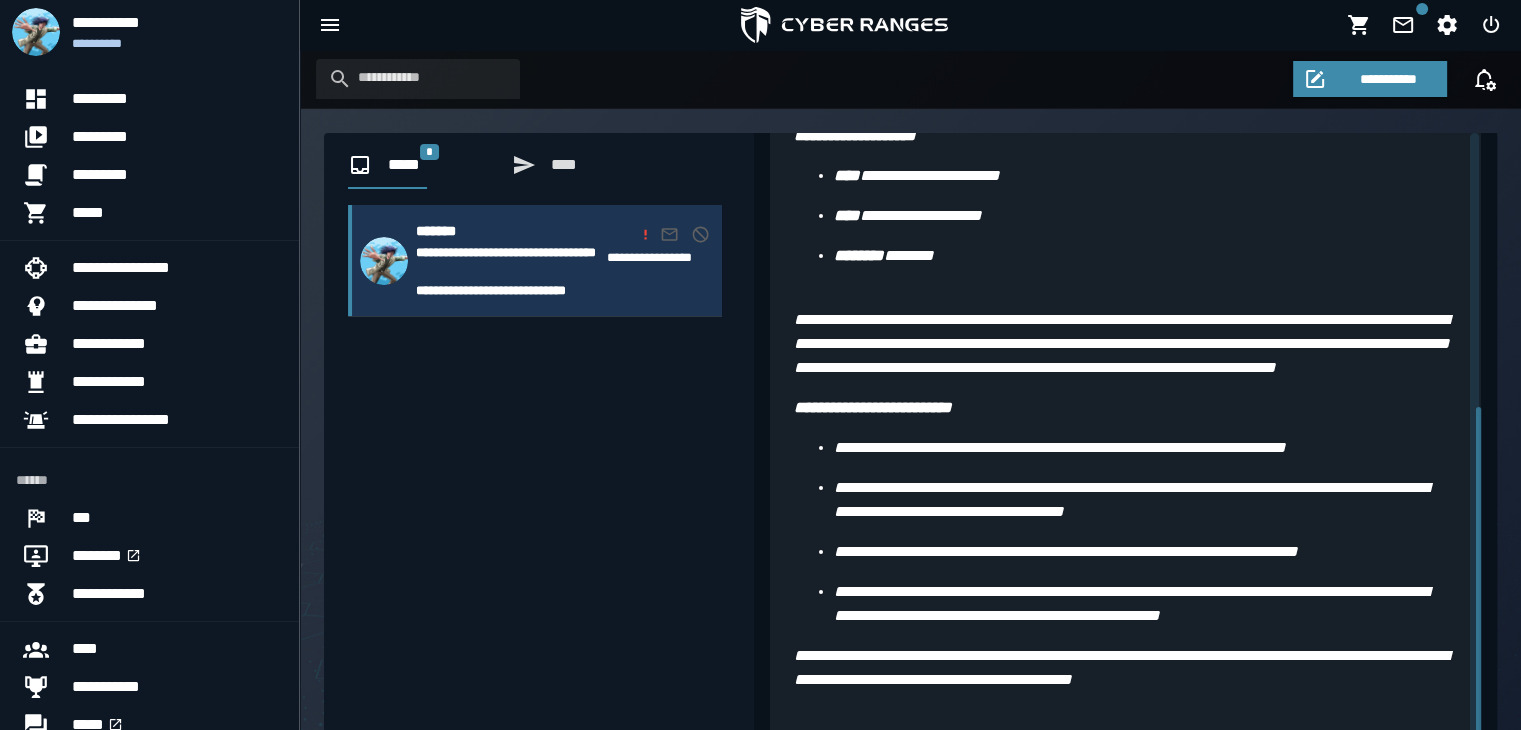 scroll, scrollTop: 452, scrollLeft: 0, axis: vertical 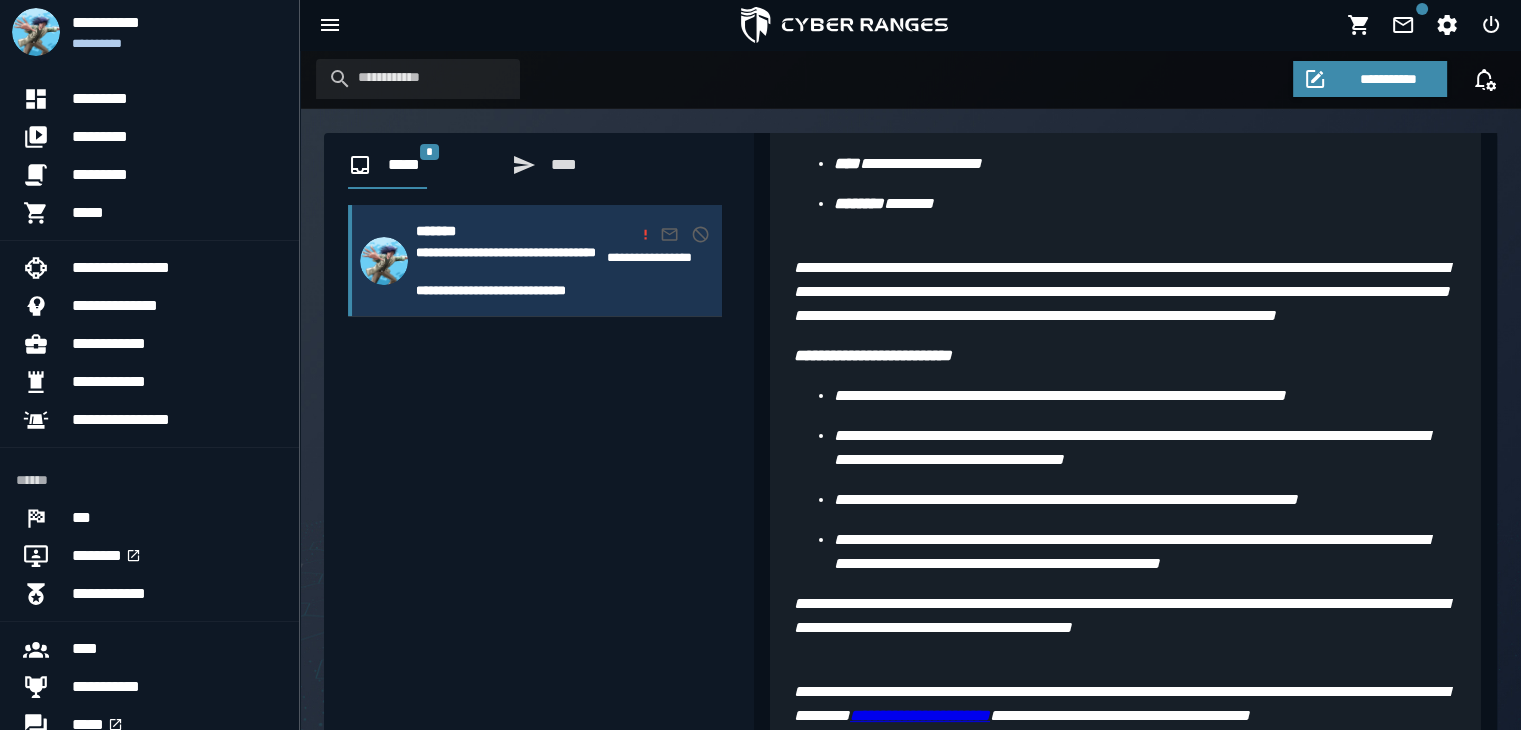 click on "[FIRST] [LAST]" 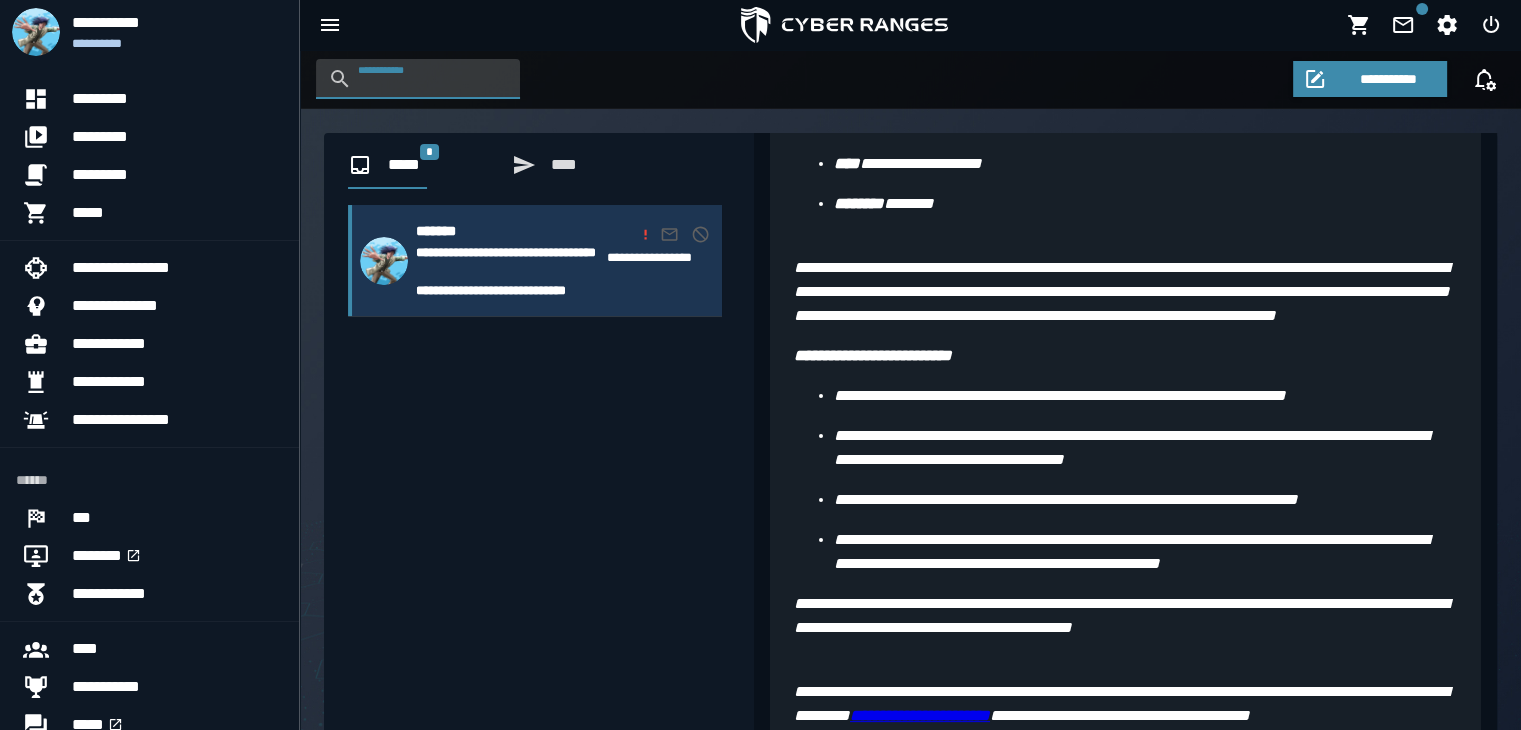 click on "**********" at bounding box center [433, 79] 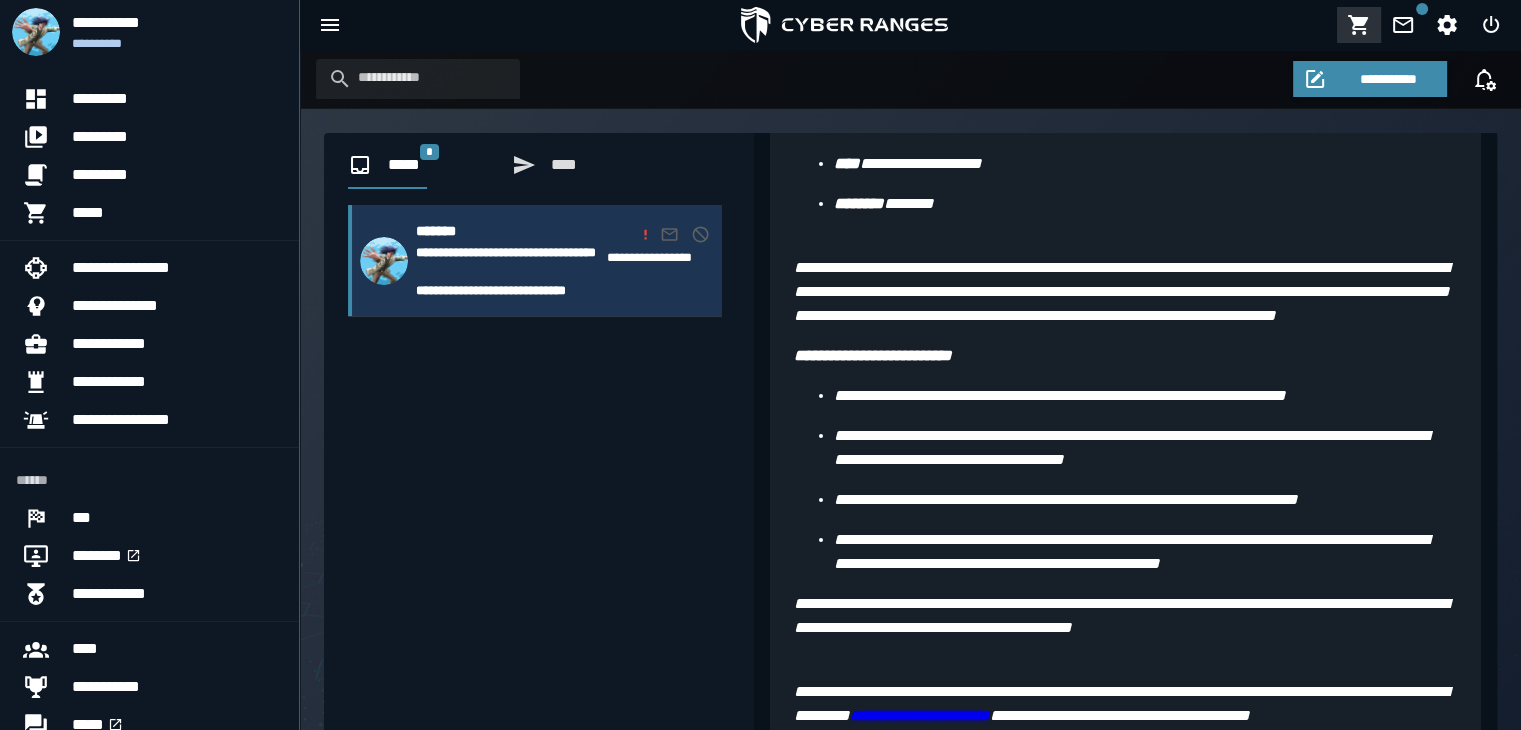 click at bounding box center (1359, 25) 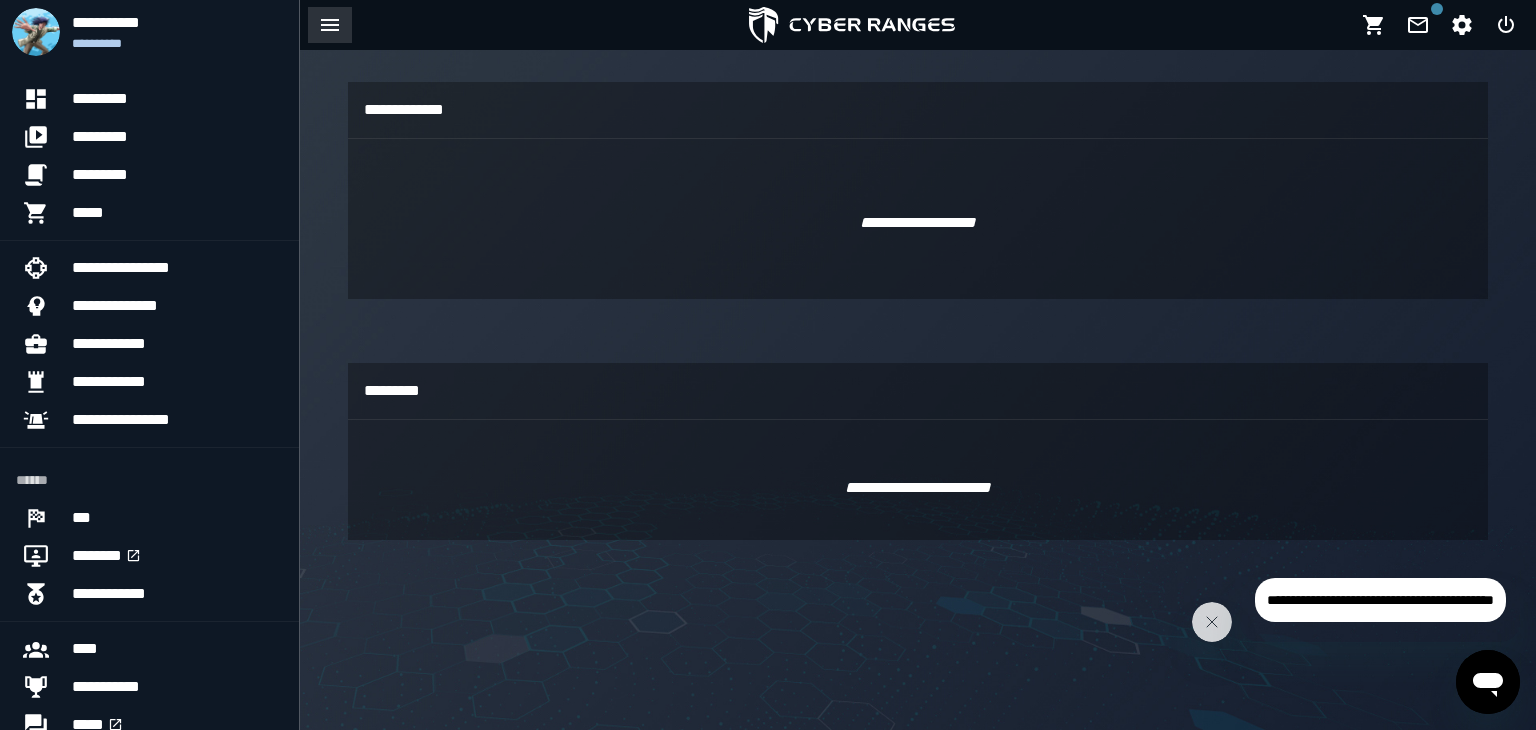 click 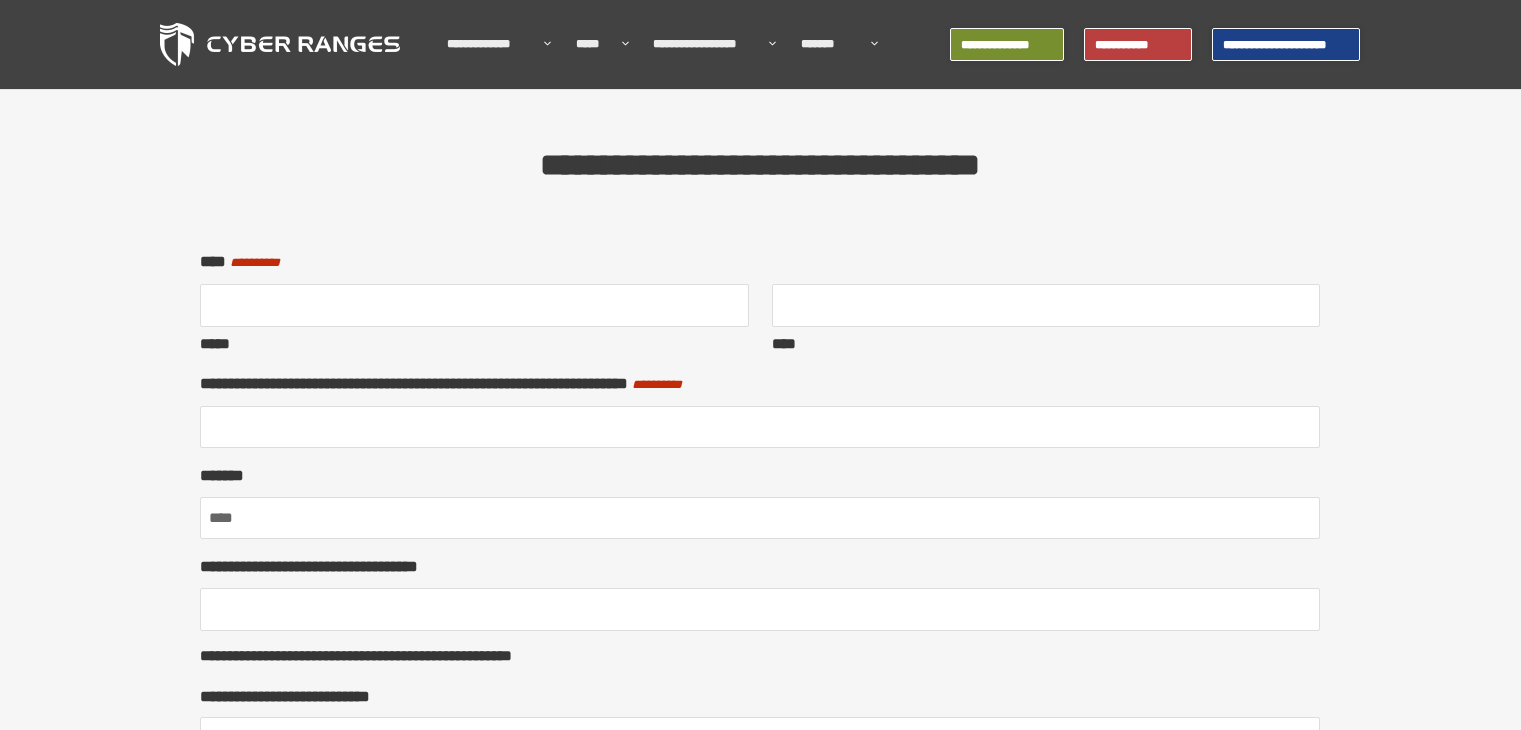 scroll, scrollTop: 0, scrollLeft: 0, axis: both 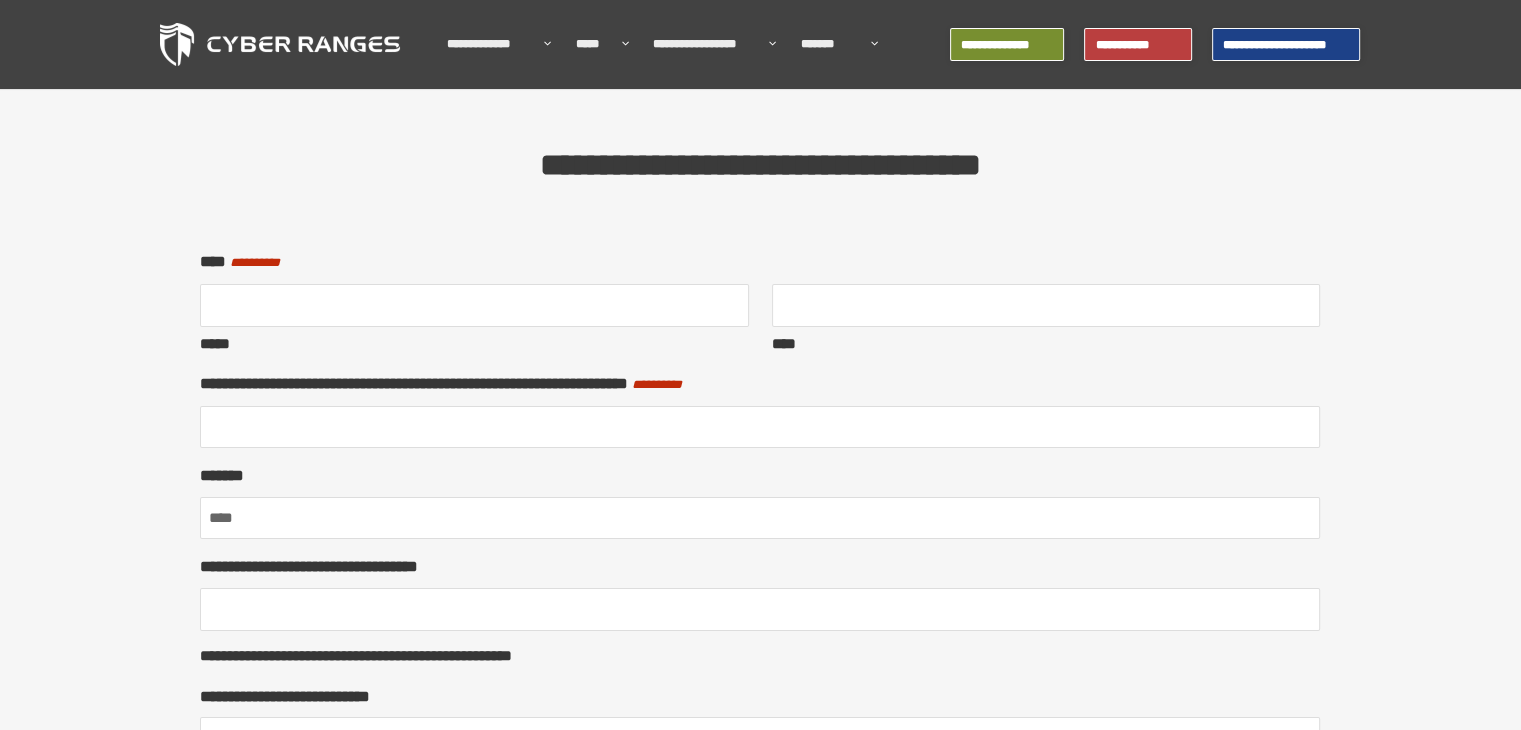 type on "*********" 